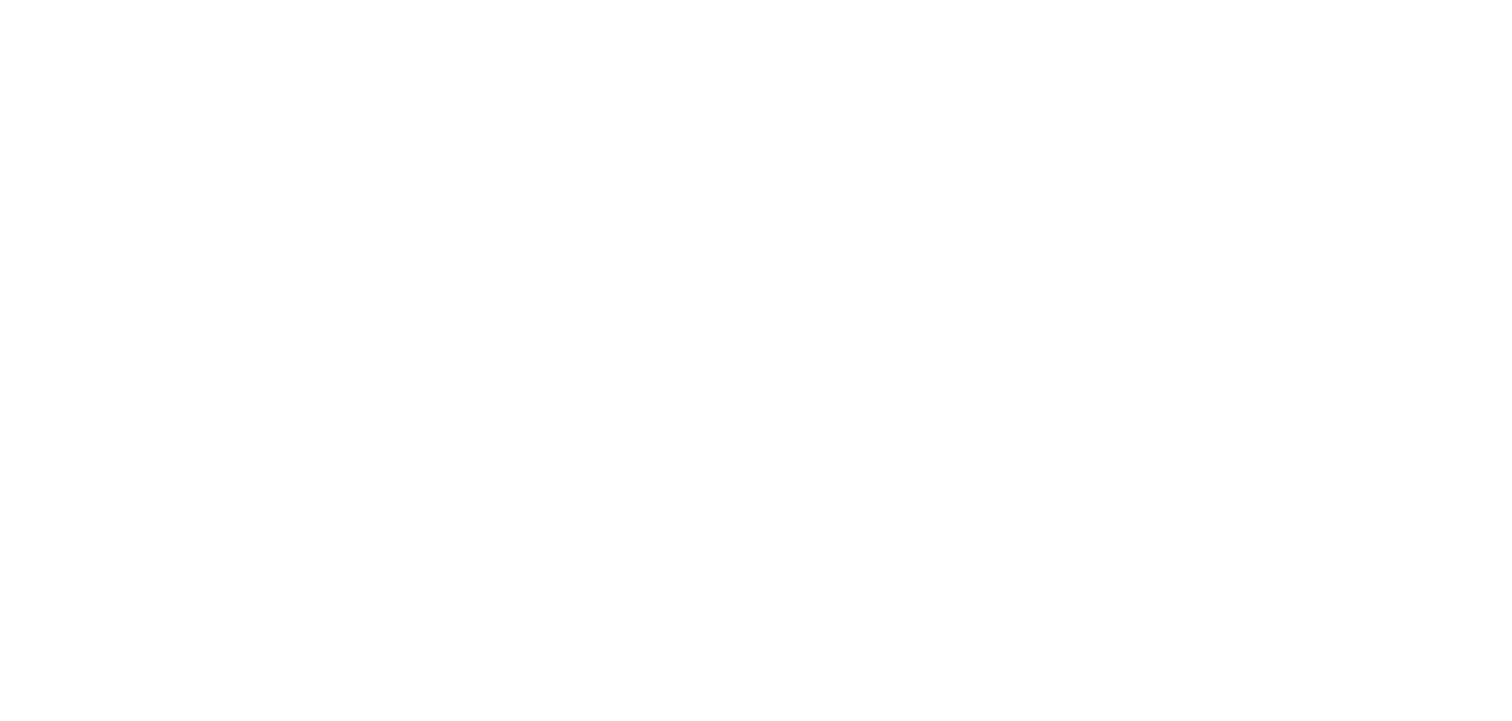 scroll, scrollTop: 0, scrollLeft: 0, axis: both 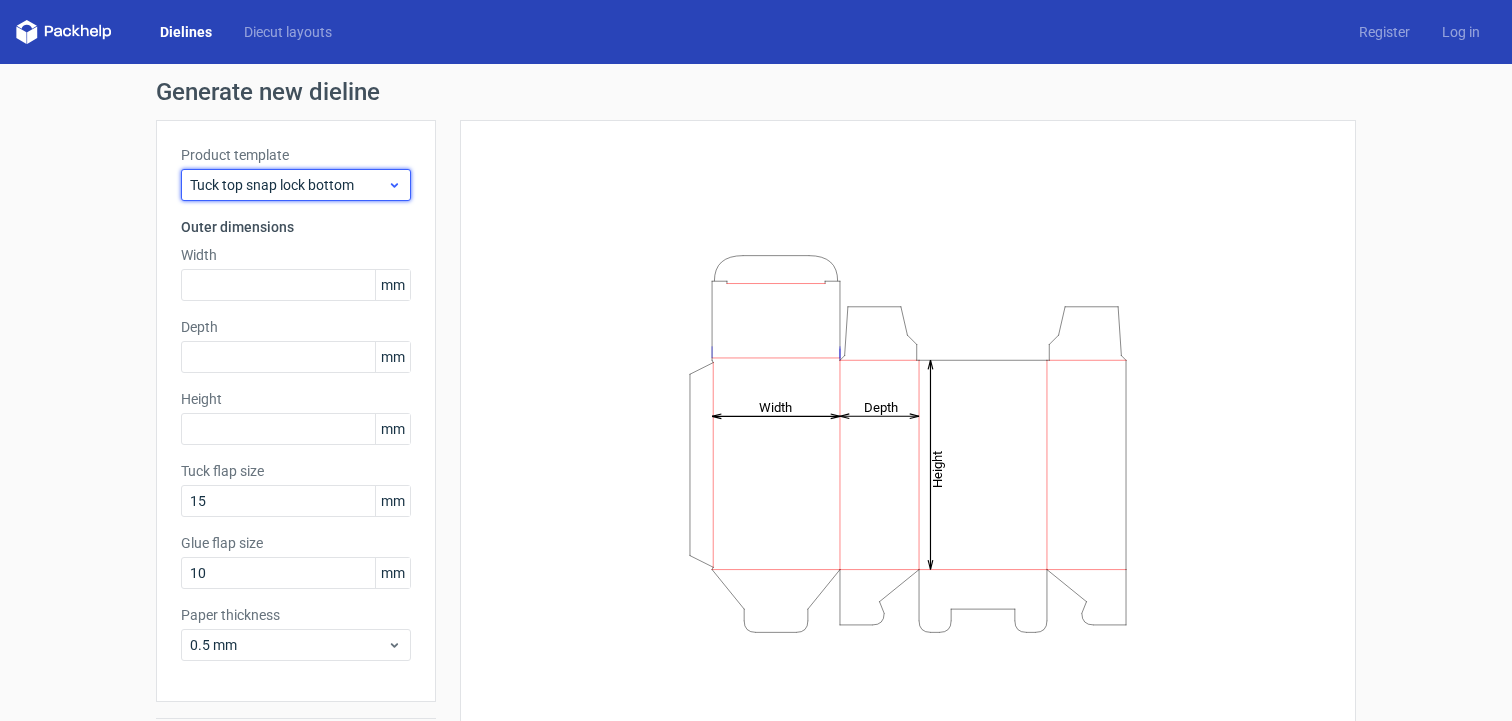click on "Tuck top snap lock bottom" at bounding box center [288, 185] 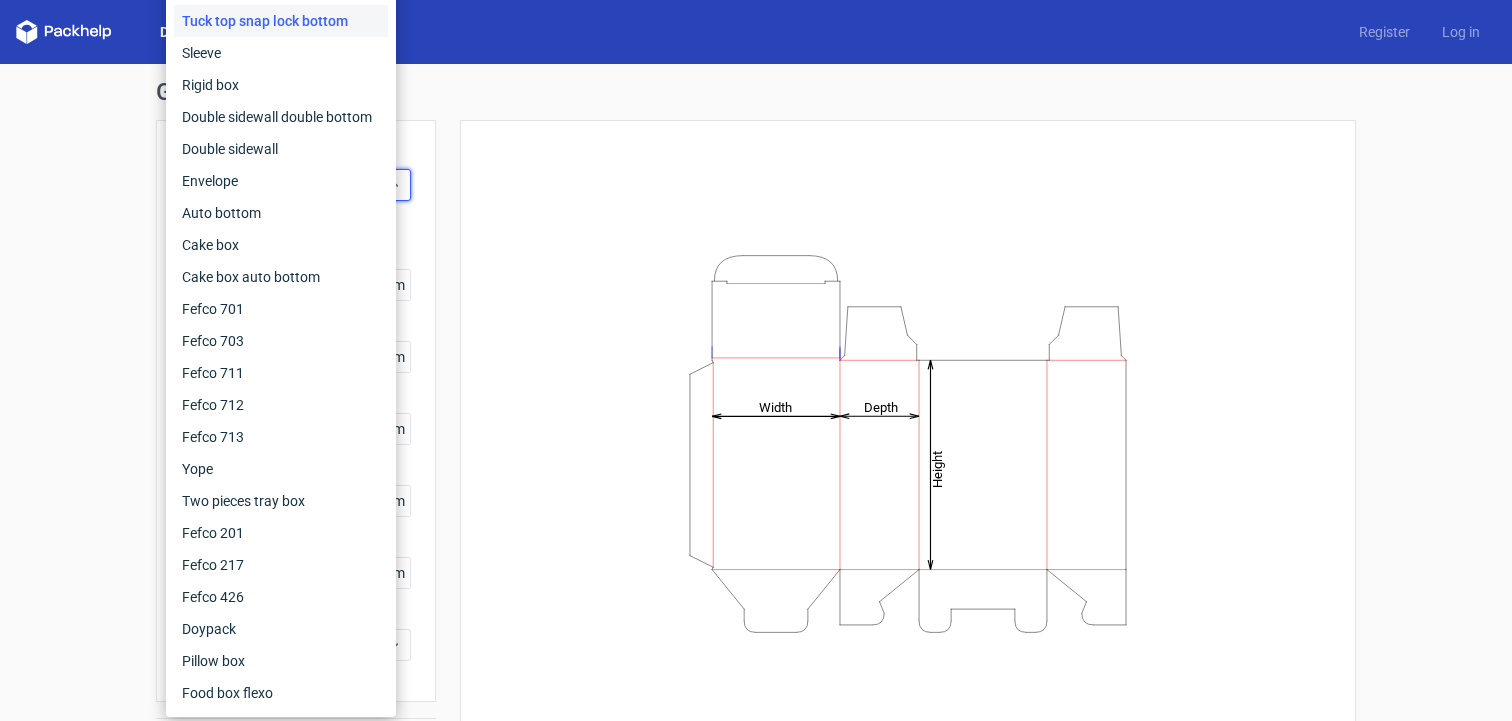 click on "Generate new dieline Product template Tuck top snap lock bottom Outer dimensions Width mm Depth mm Height mm Tuck flap size 15 mm Glue flap size 10 mm Paper thickness 0.5 mm Generate  Height   Depth   Width" at bounding box center [756, 423] 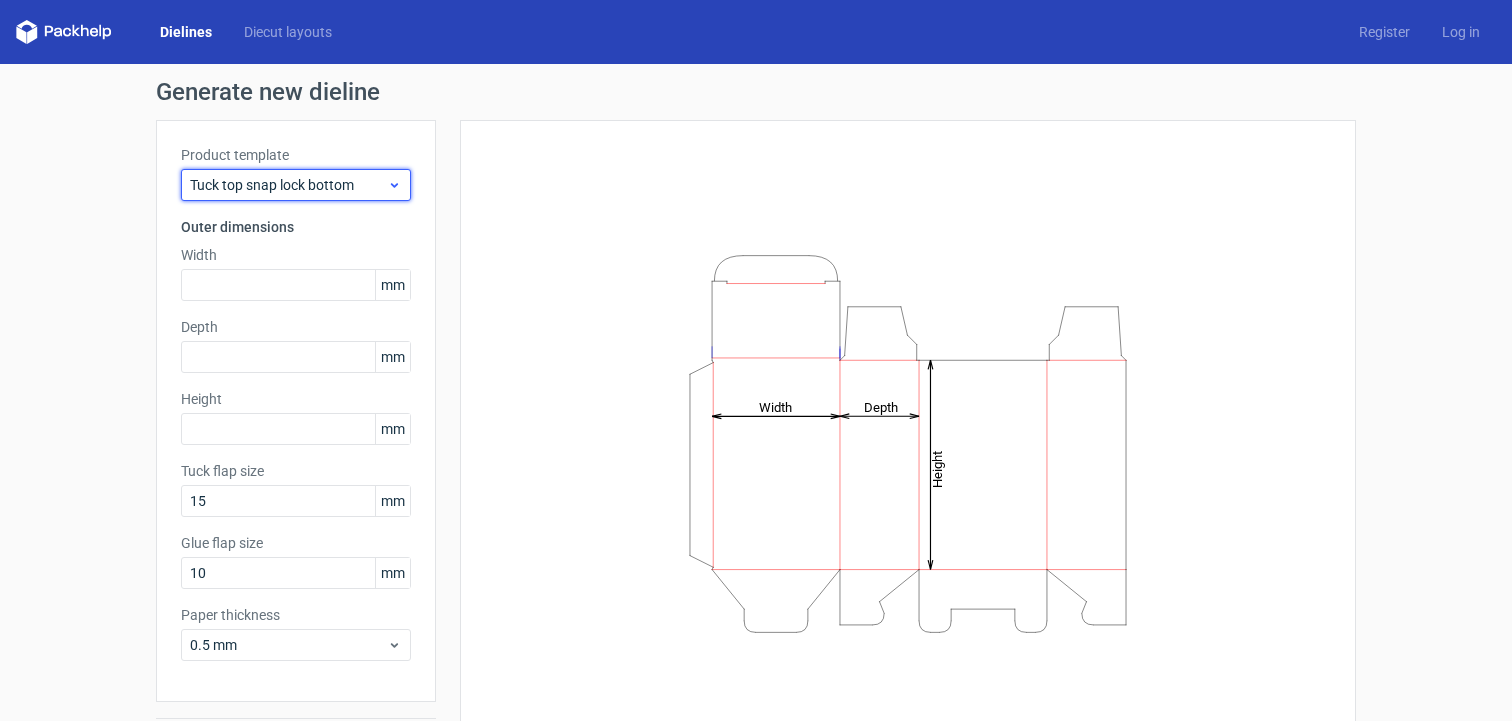 click on "Tuck top snap lock bottom" at bounding box center [288, 185] 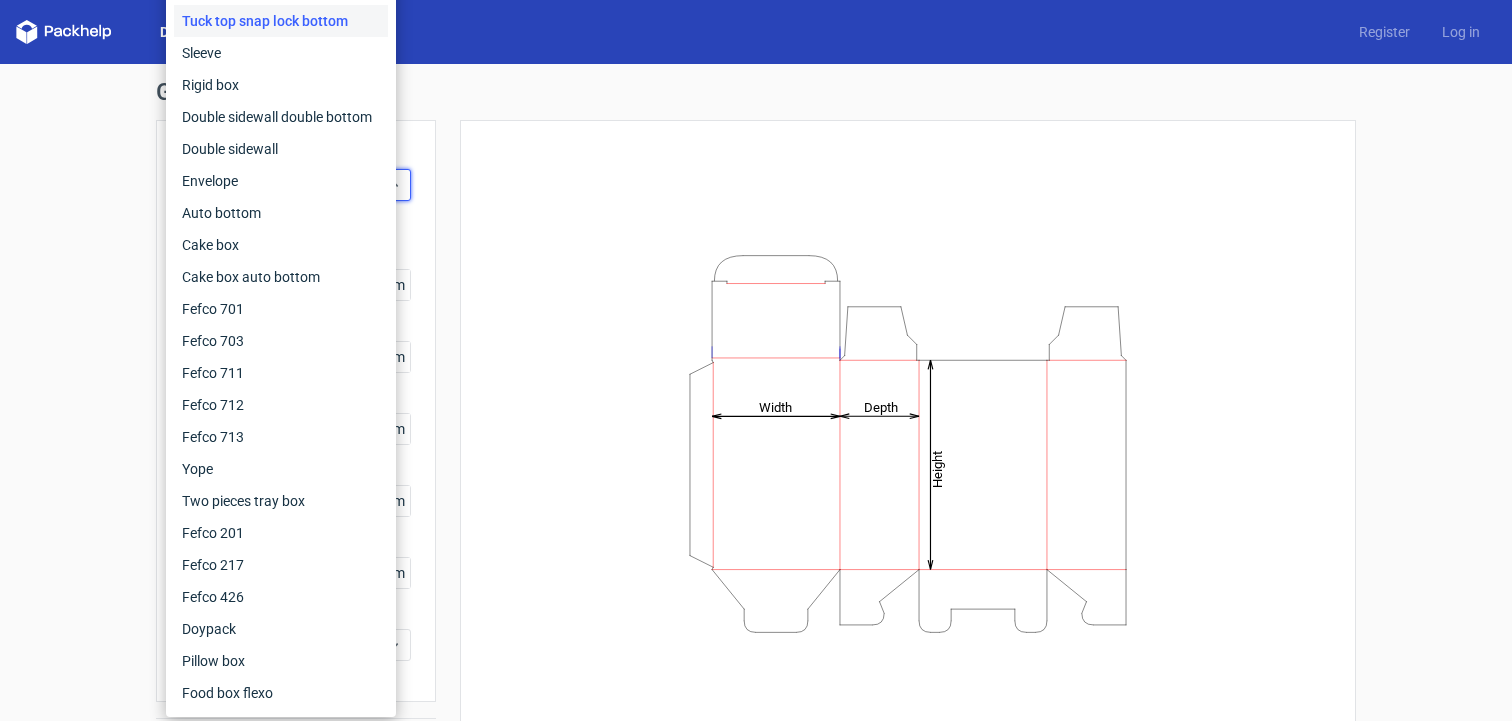 click on "Generate new dieline Product template Tuck top snap lock bottom Outer dimensions Width mm Depth mm Height mm Tuck flap size 15 mm Glue flap size 10 mm Paper thickness 0.5 mm Generate  Height   Depth   Width" at bounding box center (756, 423) 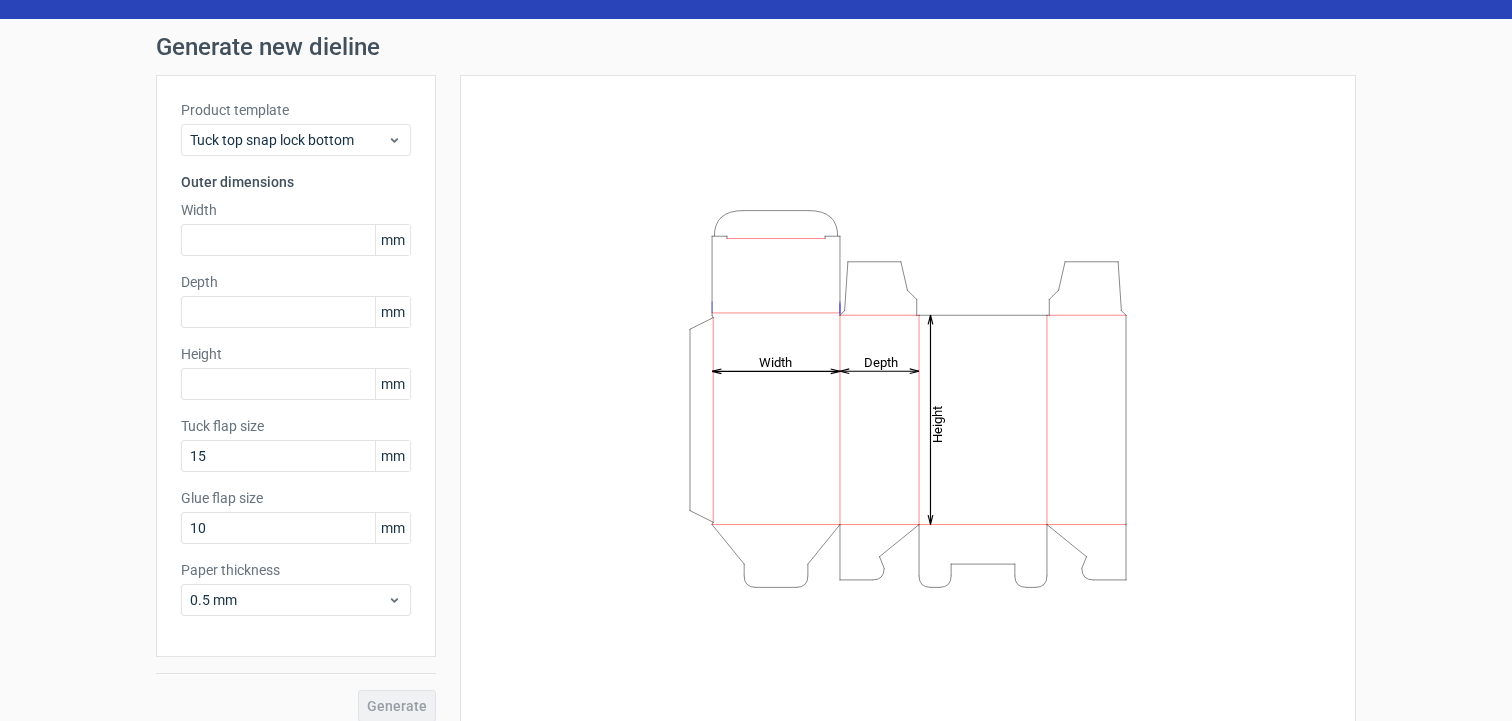 scroll, scrollTop: 62, scrollLeft: 0, axis: vertical 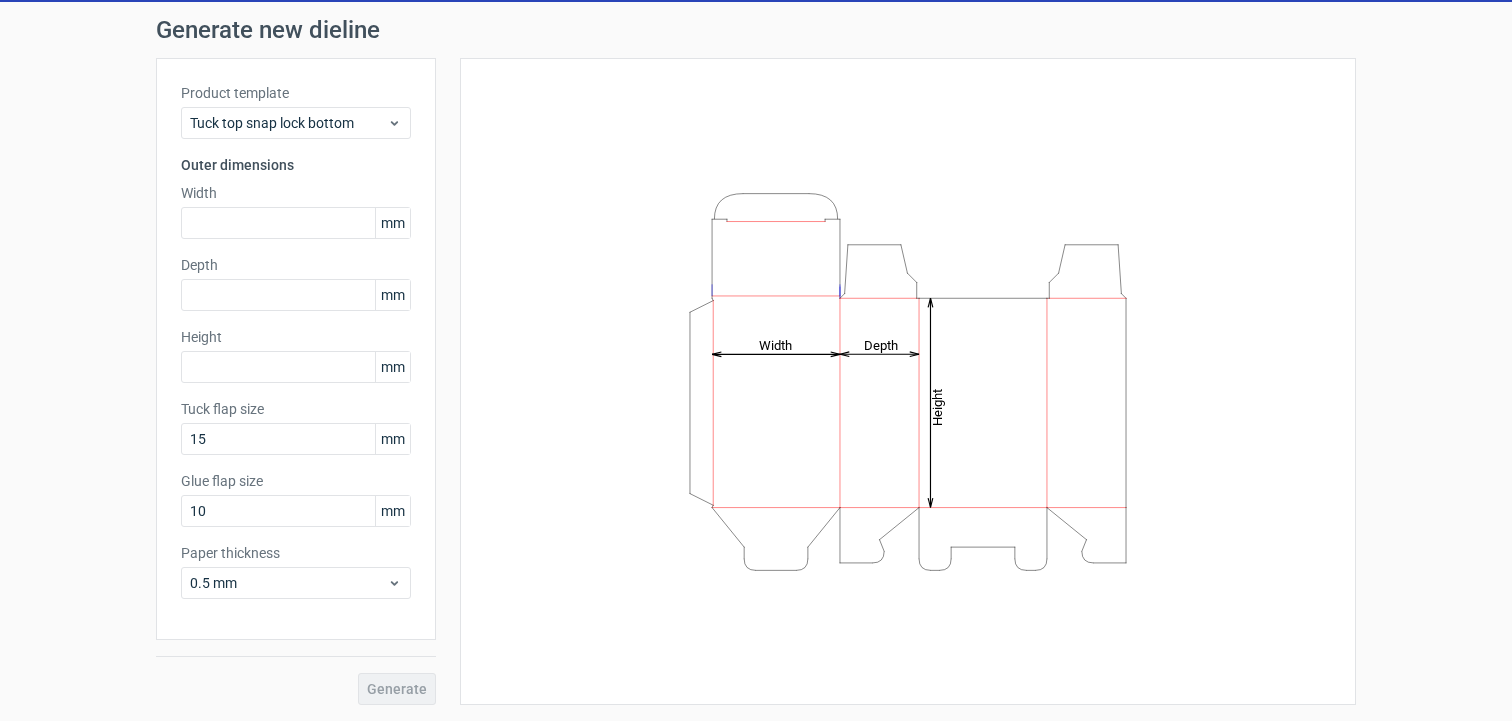 click on "Product template Tuck top snap lock bottom Outer dimensions Width mm Depth mm Height mm Tuck flap size 15 mm Glue flap size 10 mm Paper thickness 0.5 mm" at bounding box center [296, 349] 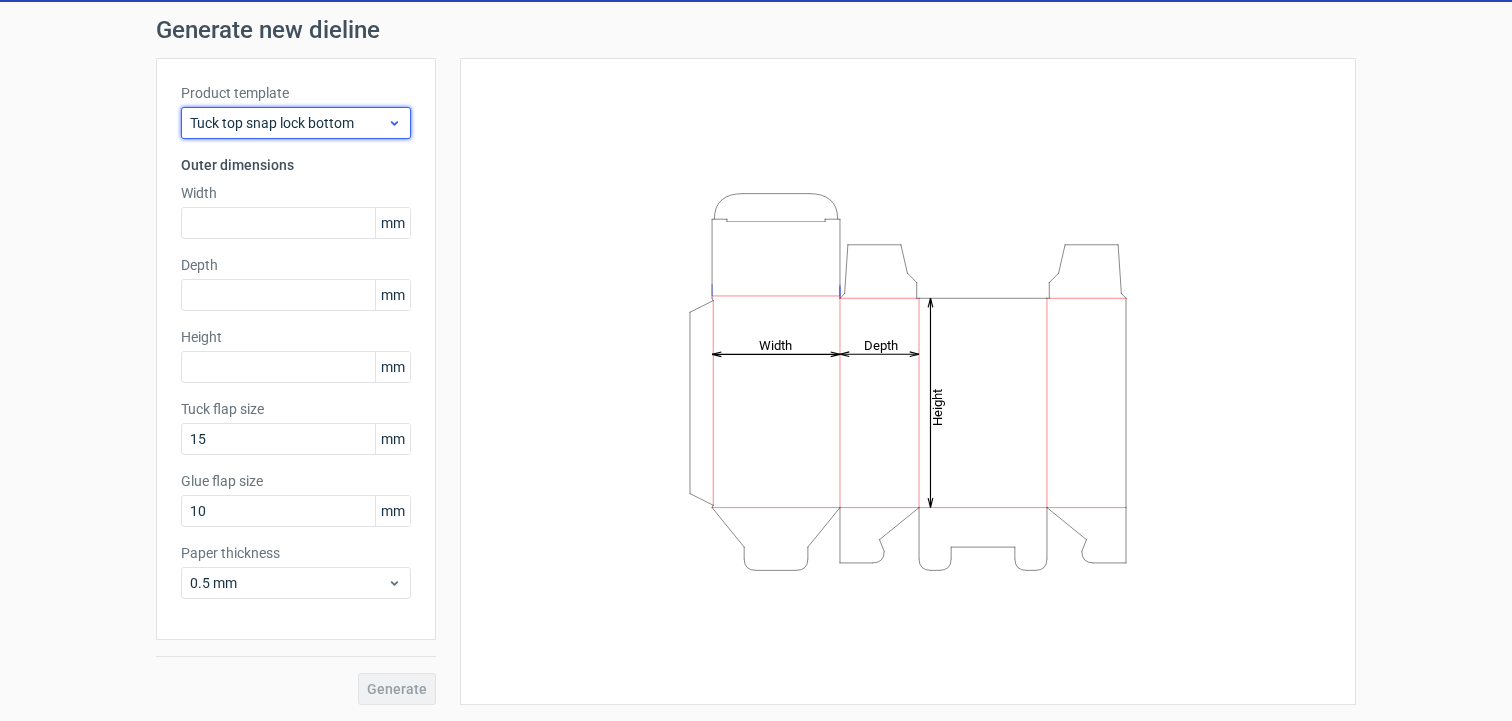 click on "Tuck top snap lock bottom" at bounding box center [296, 123] 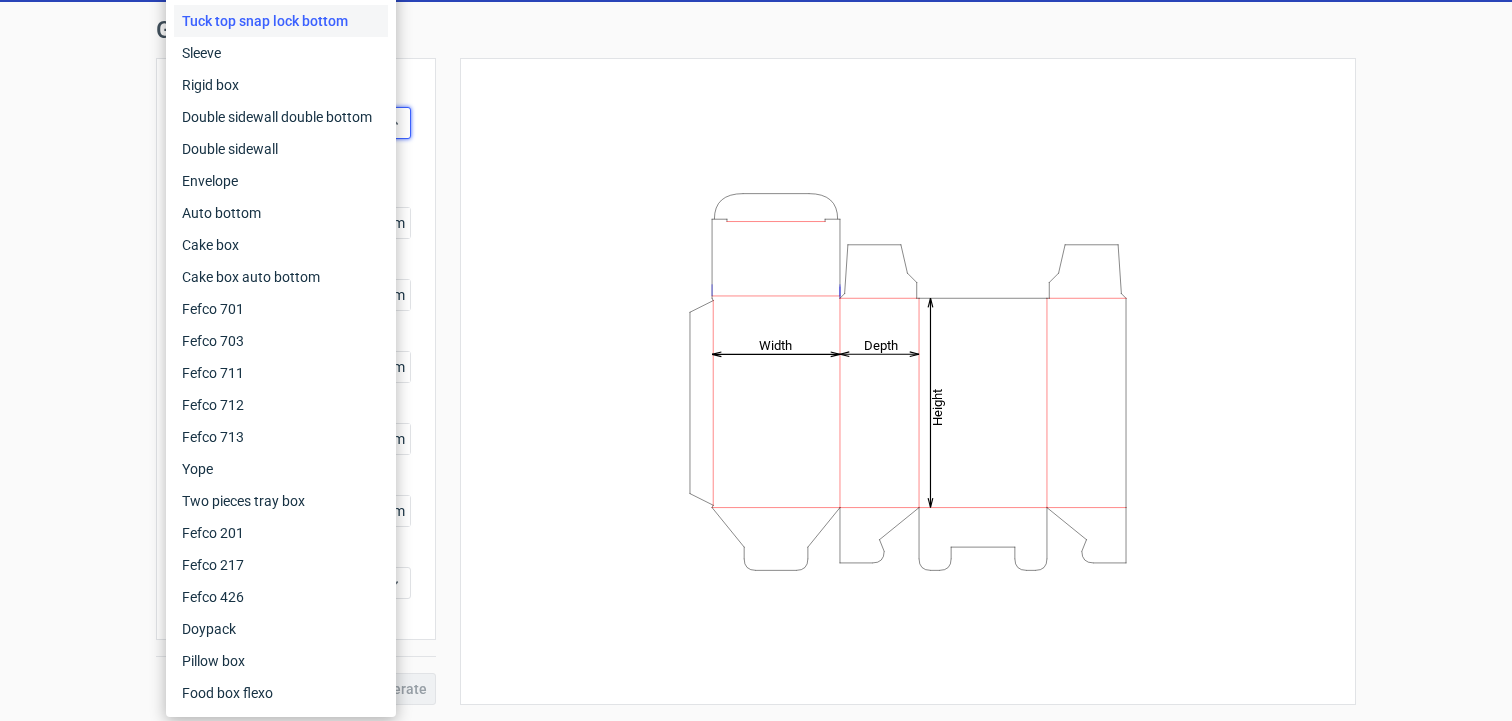 click on "Generate new dieline Product template Tuck top snap lock bottom Outer dimensions Width mm Depth mm Height mm Tuck flap size 15 mm Glue flap size 10 mm Paper thickness 0.5 mm Generate  Height   Depth   Width" at bounding box center (756, 361) 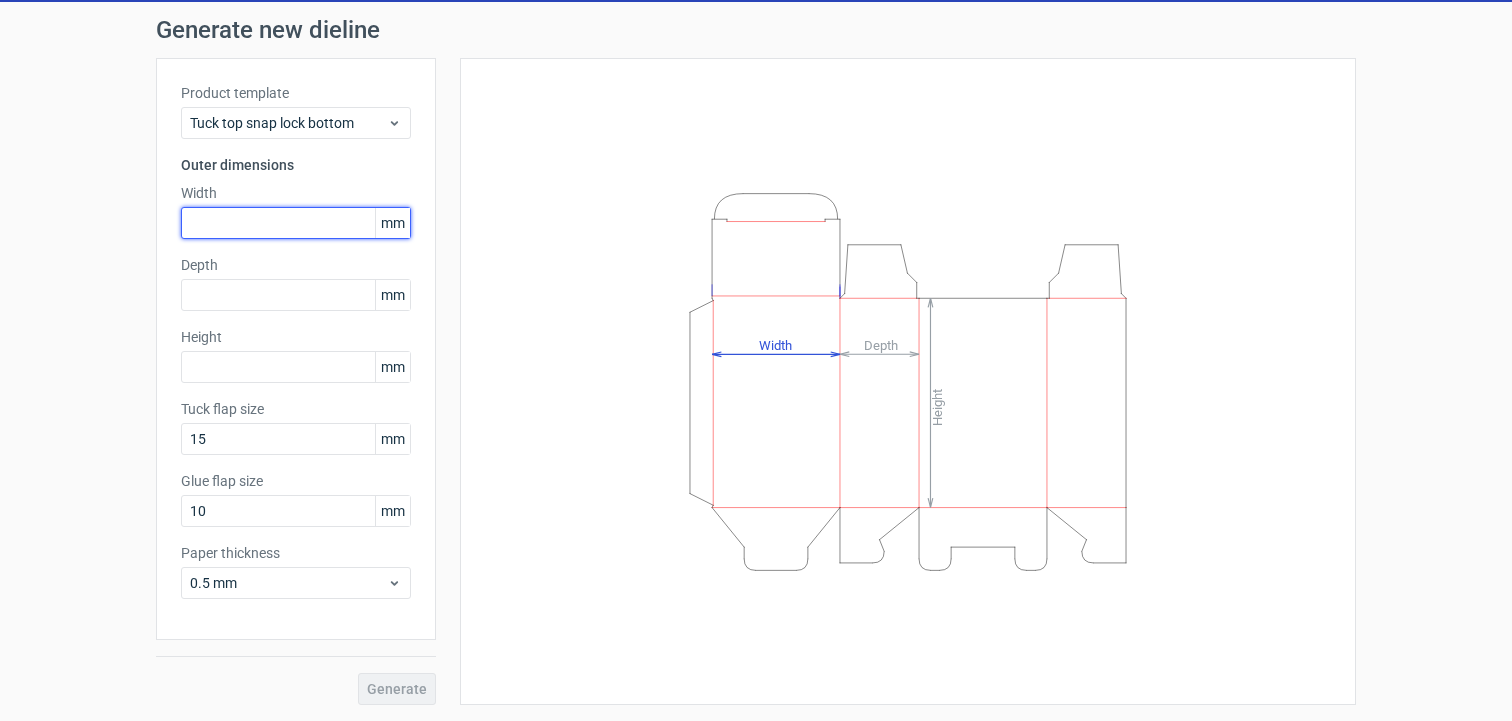 click at bounding box center [296, 223] 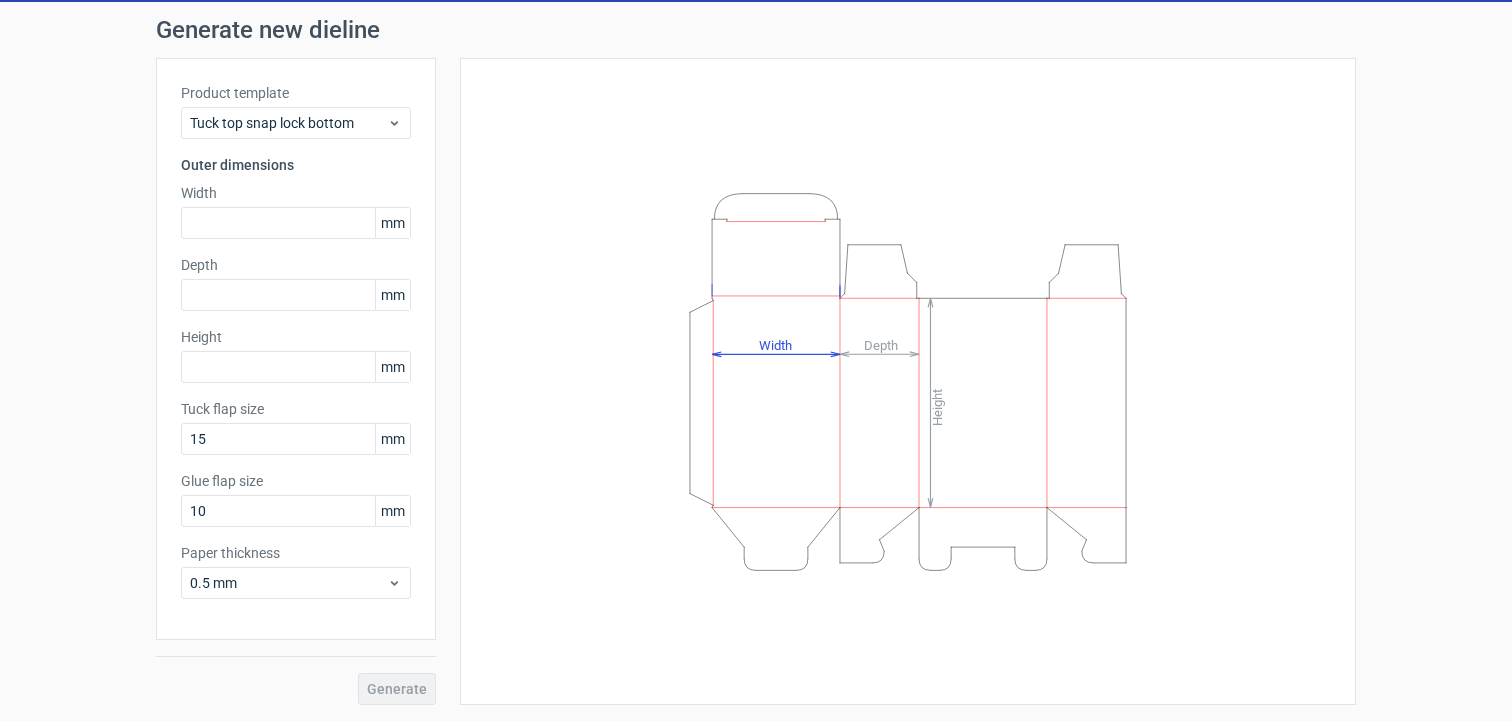 click on "Height" at bounding box center (296, 337) 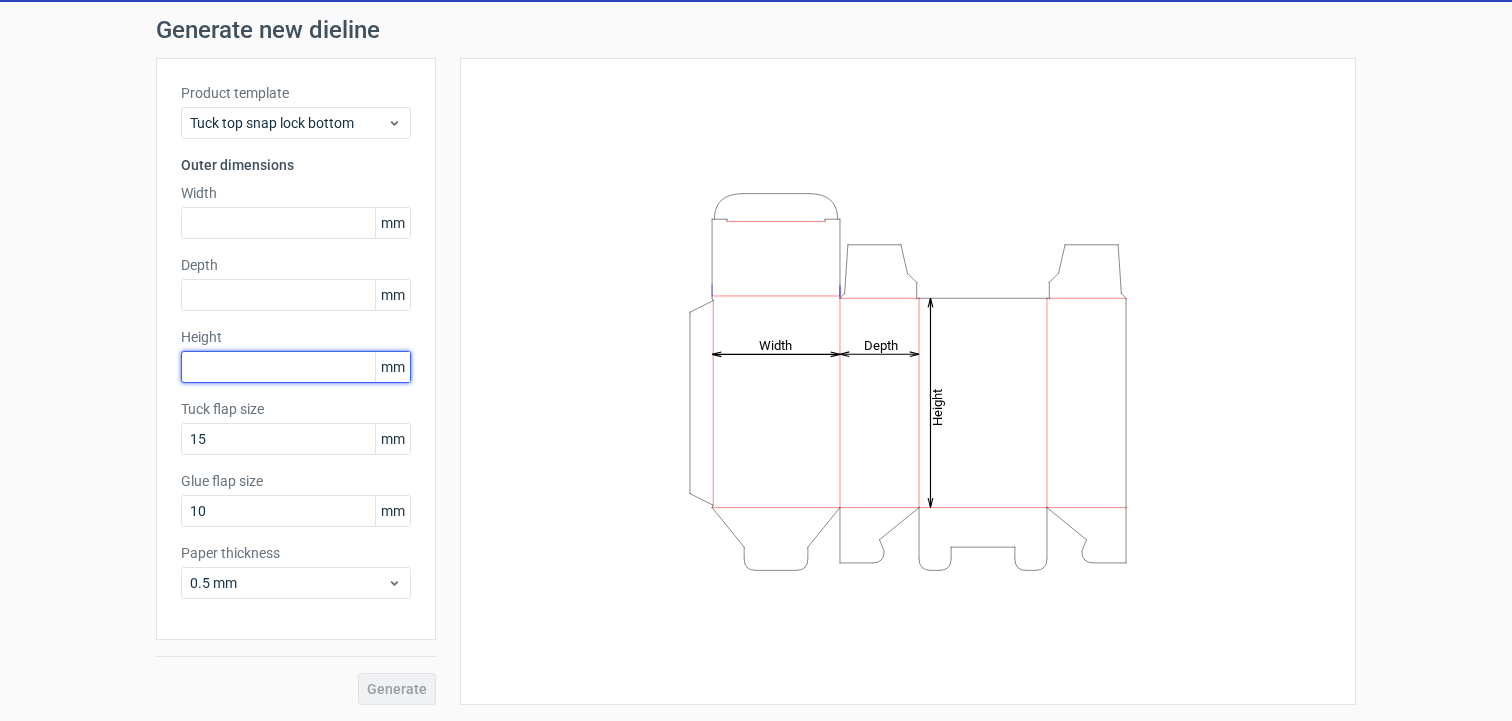 click at bounding box center (296, 367) 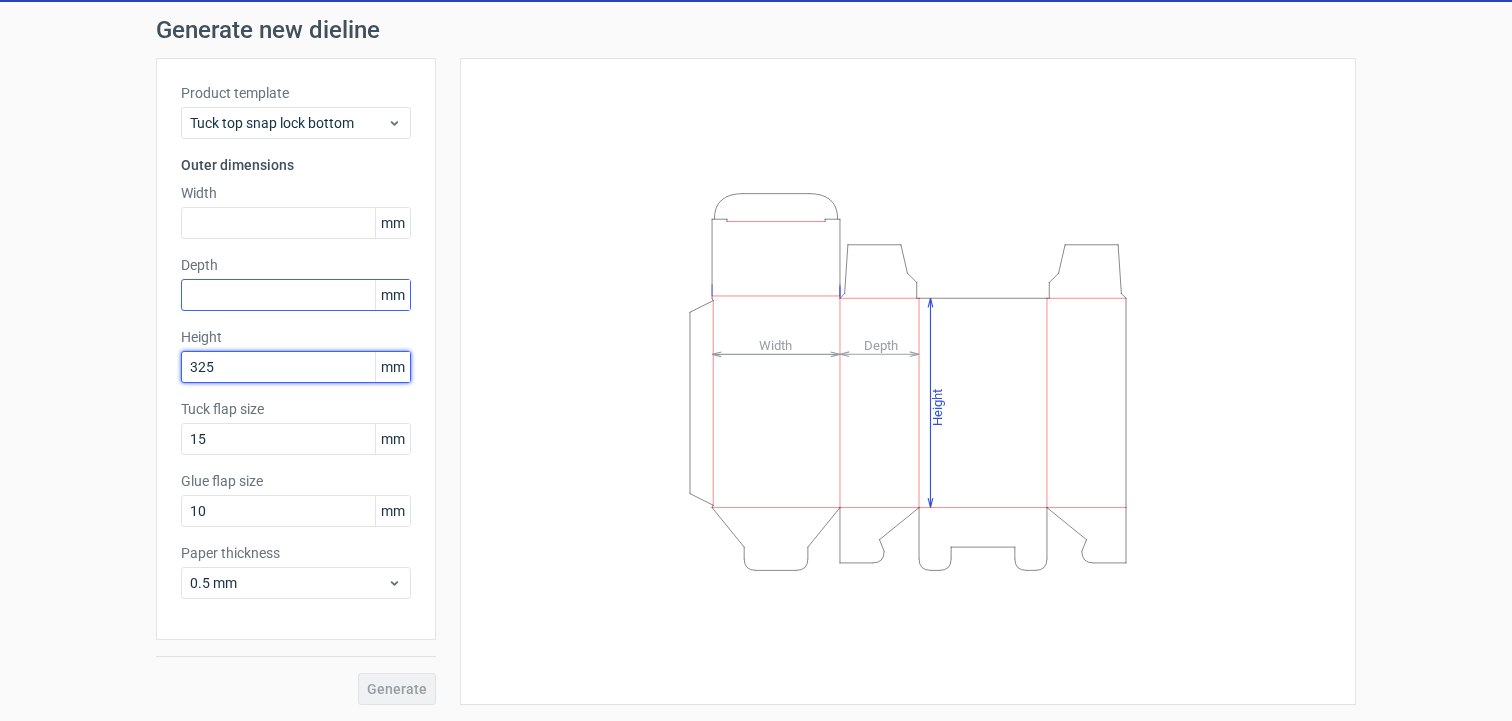 type on "325" 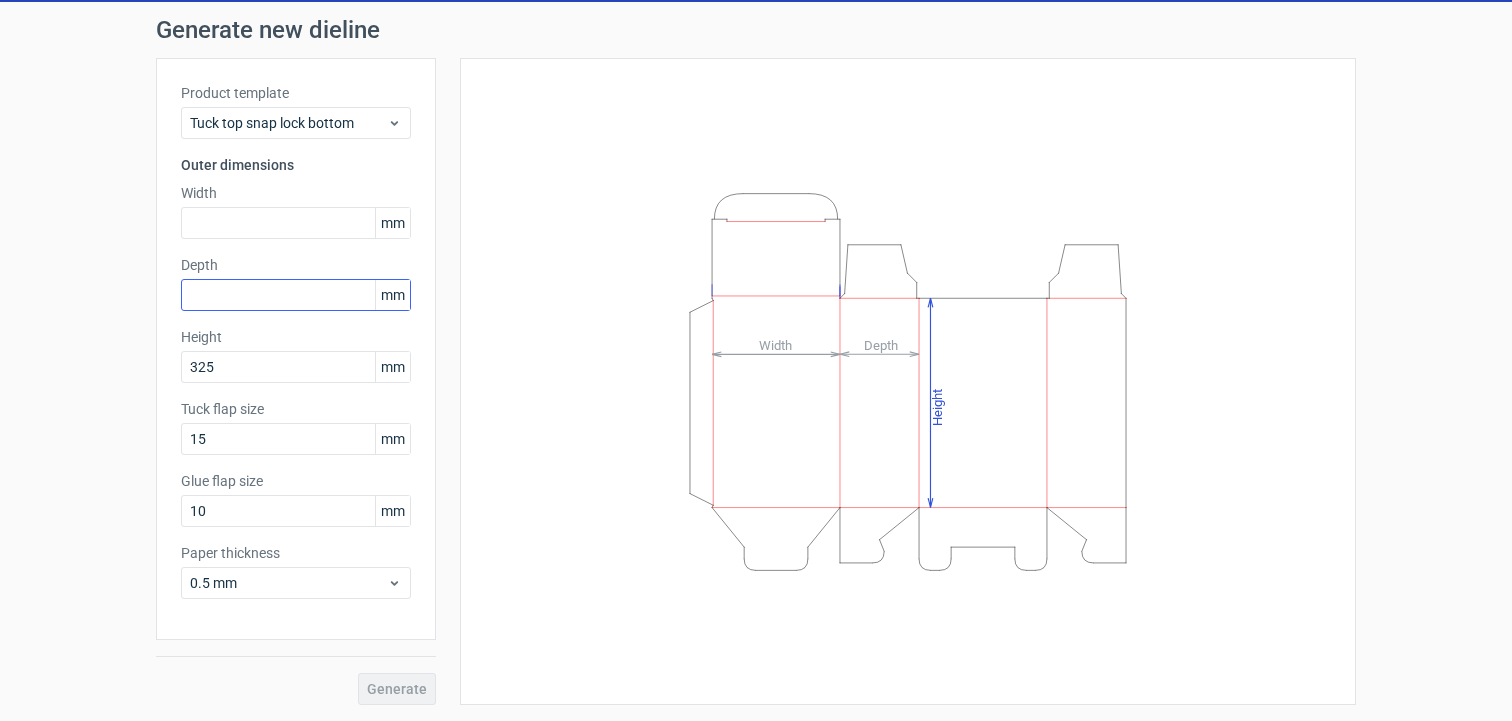 click on "Product template Tuck top snap lock bottom Outer dimensions Width mm Depth mm Height 325 mm Tuck flap size 15 mm Glue flap size 10 mm Paper thickness 0.5 mm" at bounding box center (296, 349) 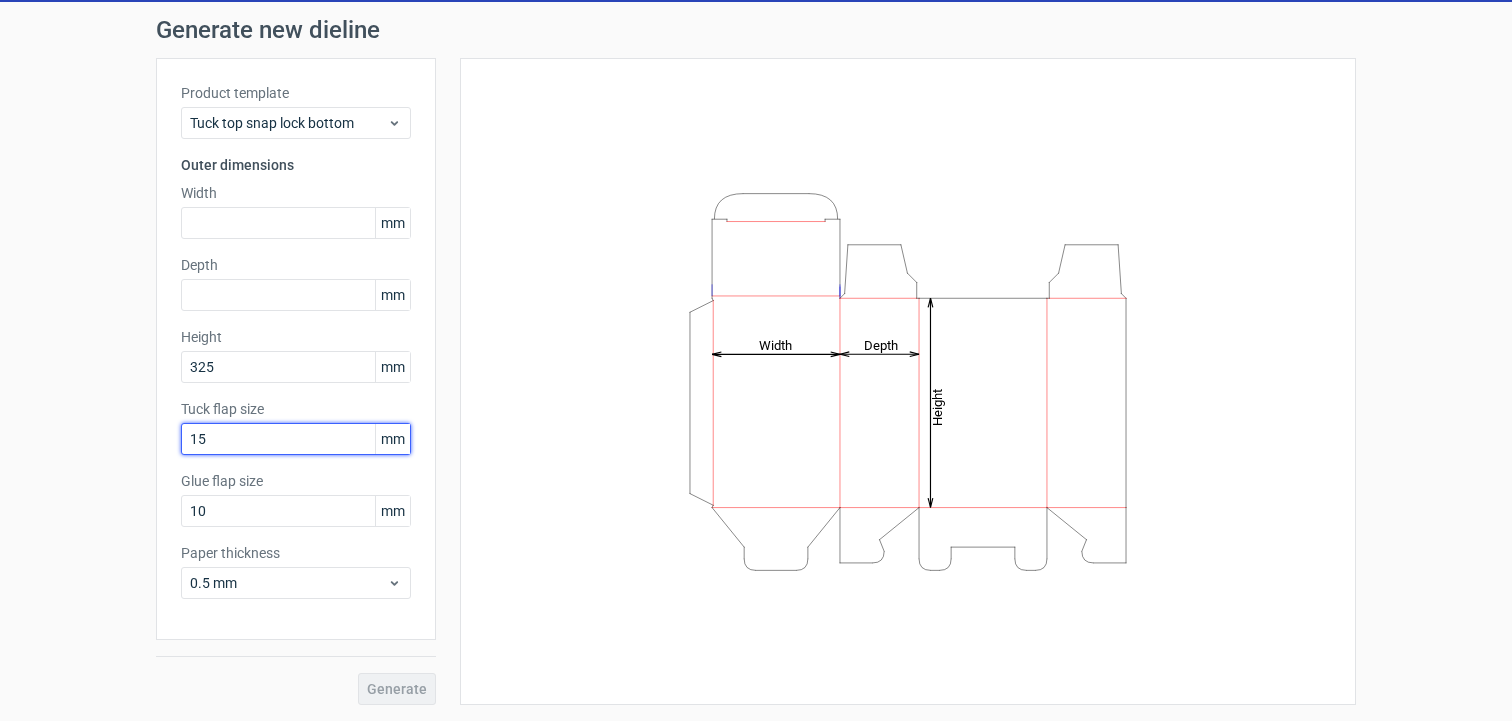 click on "15" at bounding box center (296, 439) 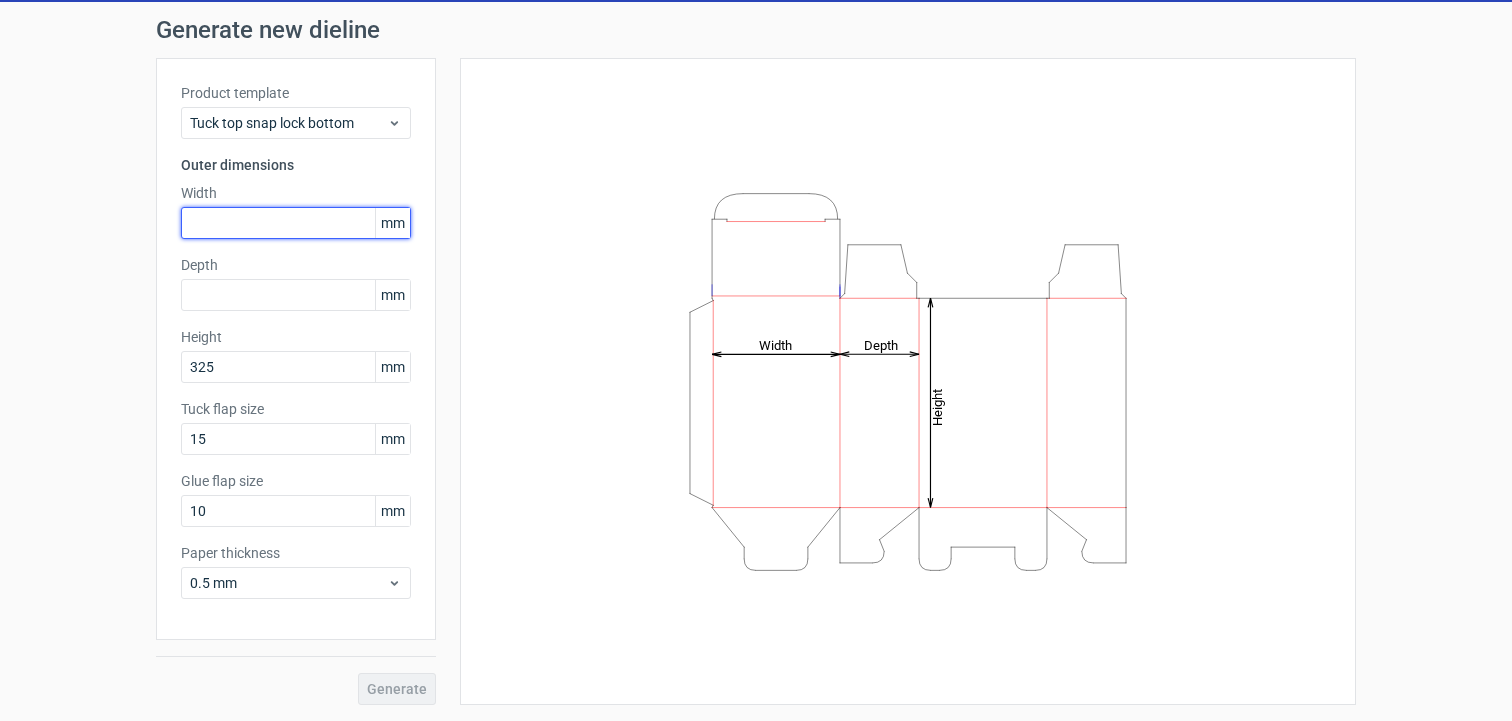 click at bounding box center [296, 223] 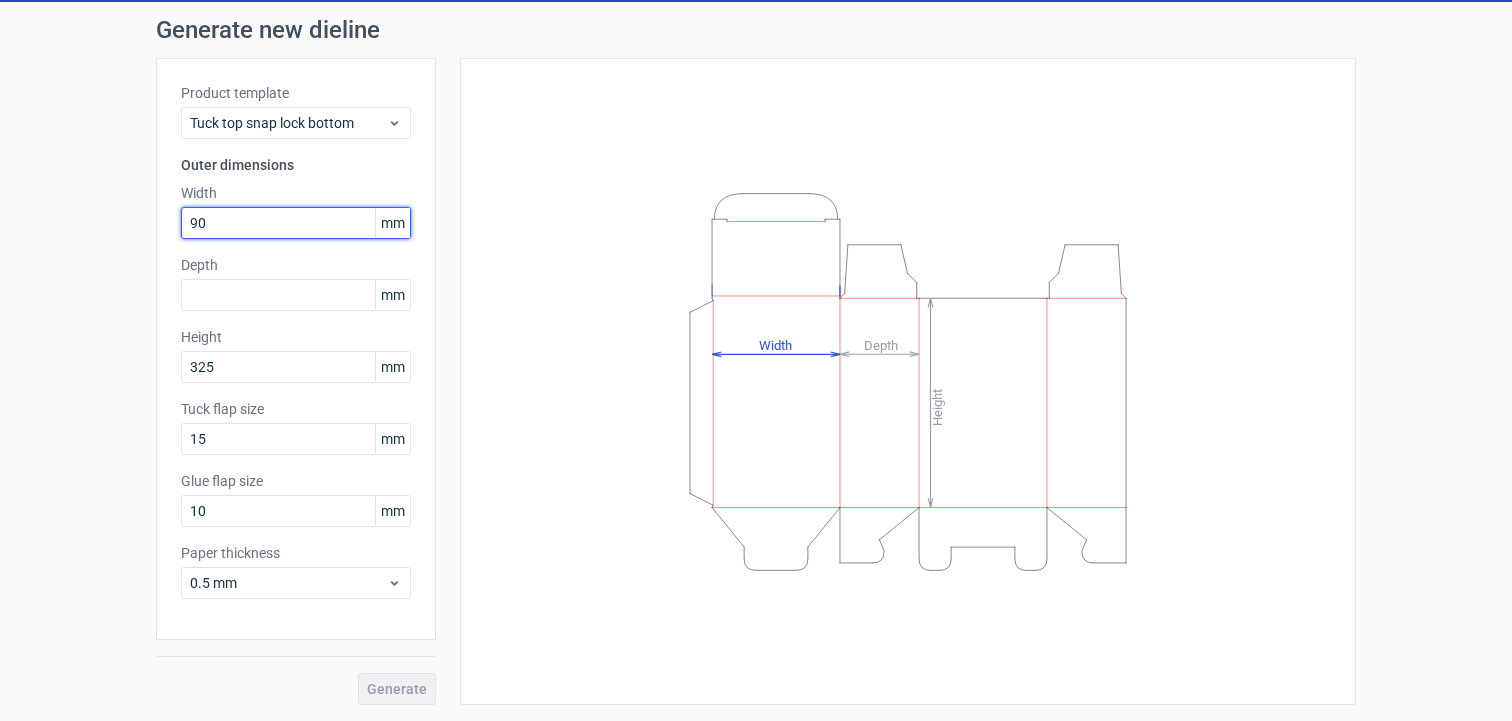 type on "90" 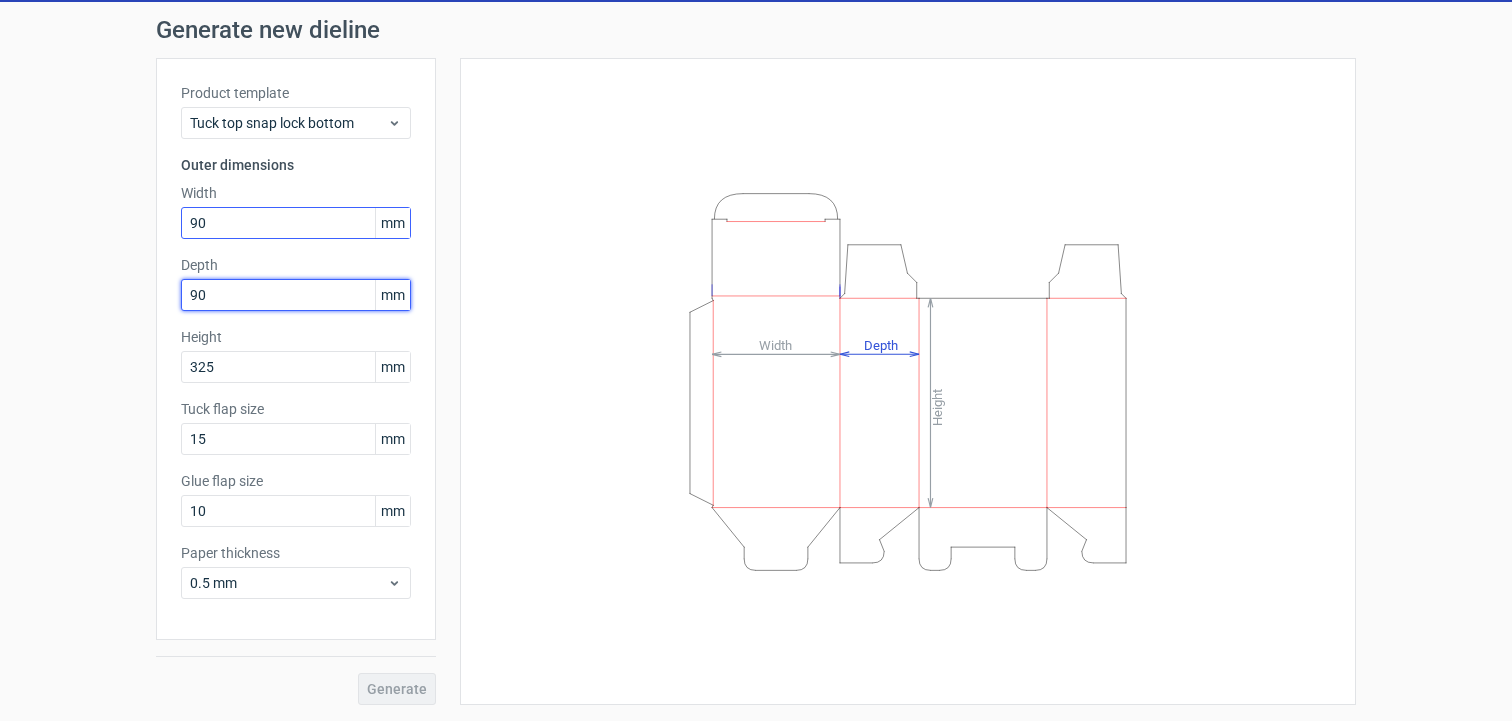 type on "90" 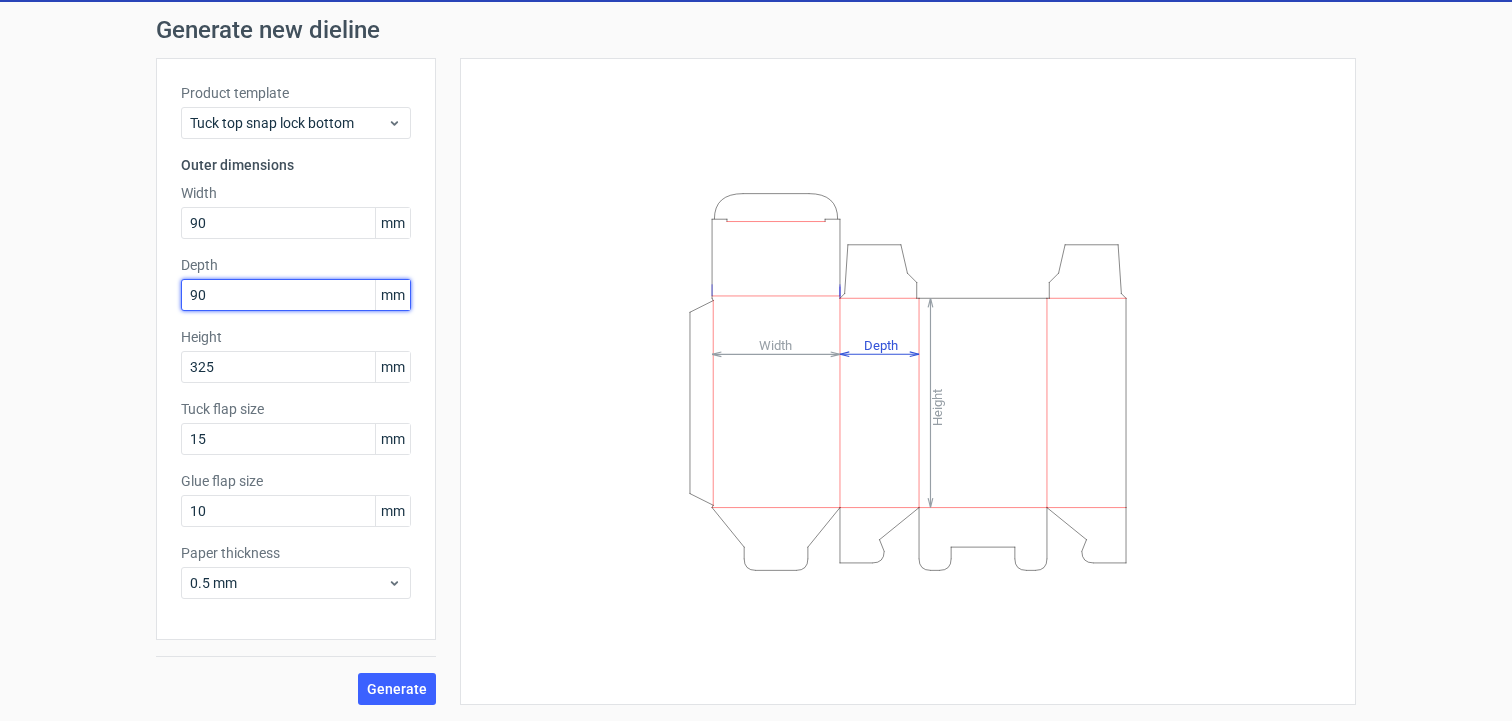 click on "90" at bounding box center (296, 295) 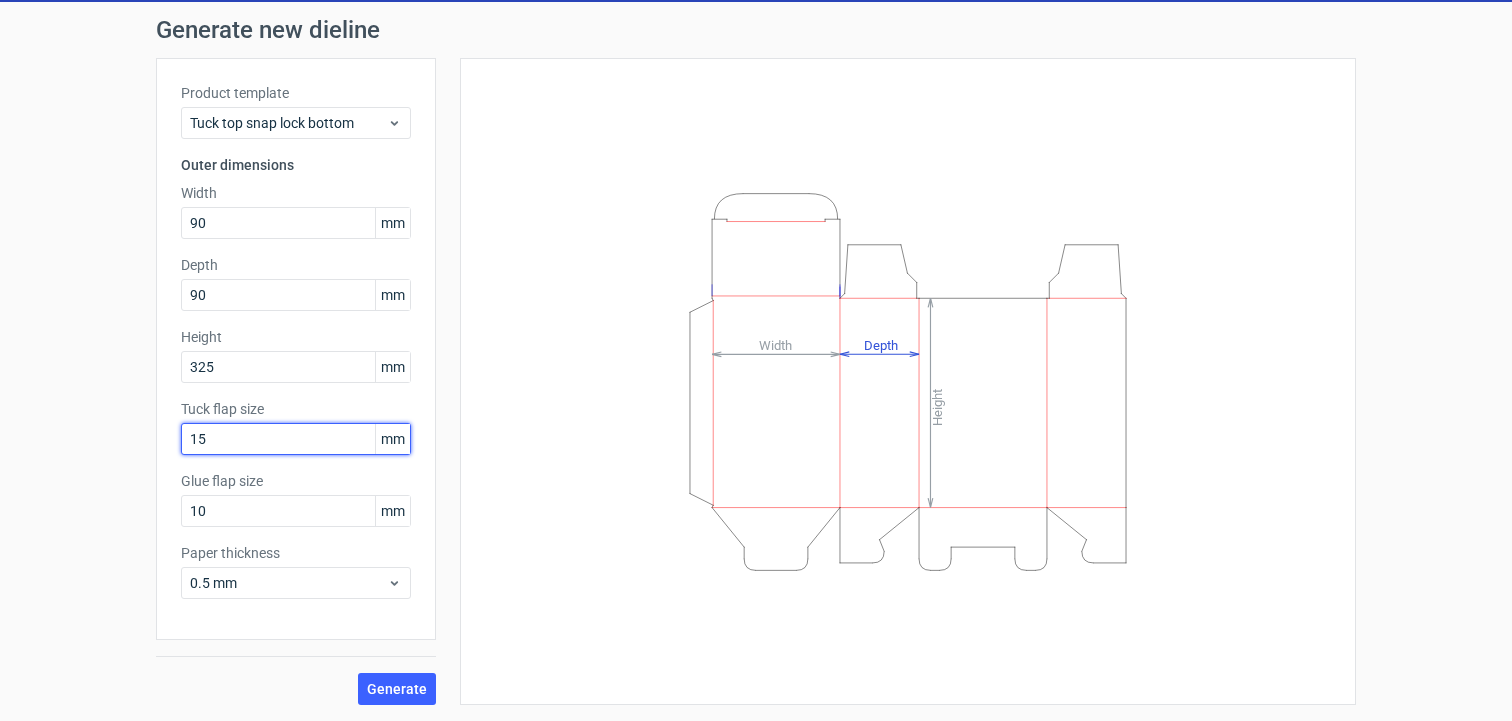 drag, startPoint x: 237, startPoint y: 441, endPoint x: 96, endPoint y: 422, distance: 142.27438 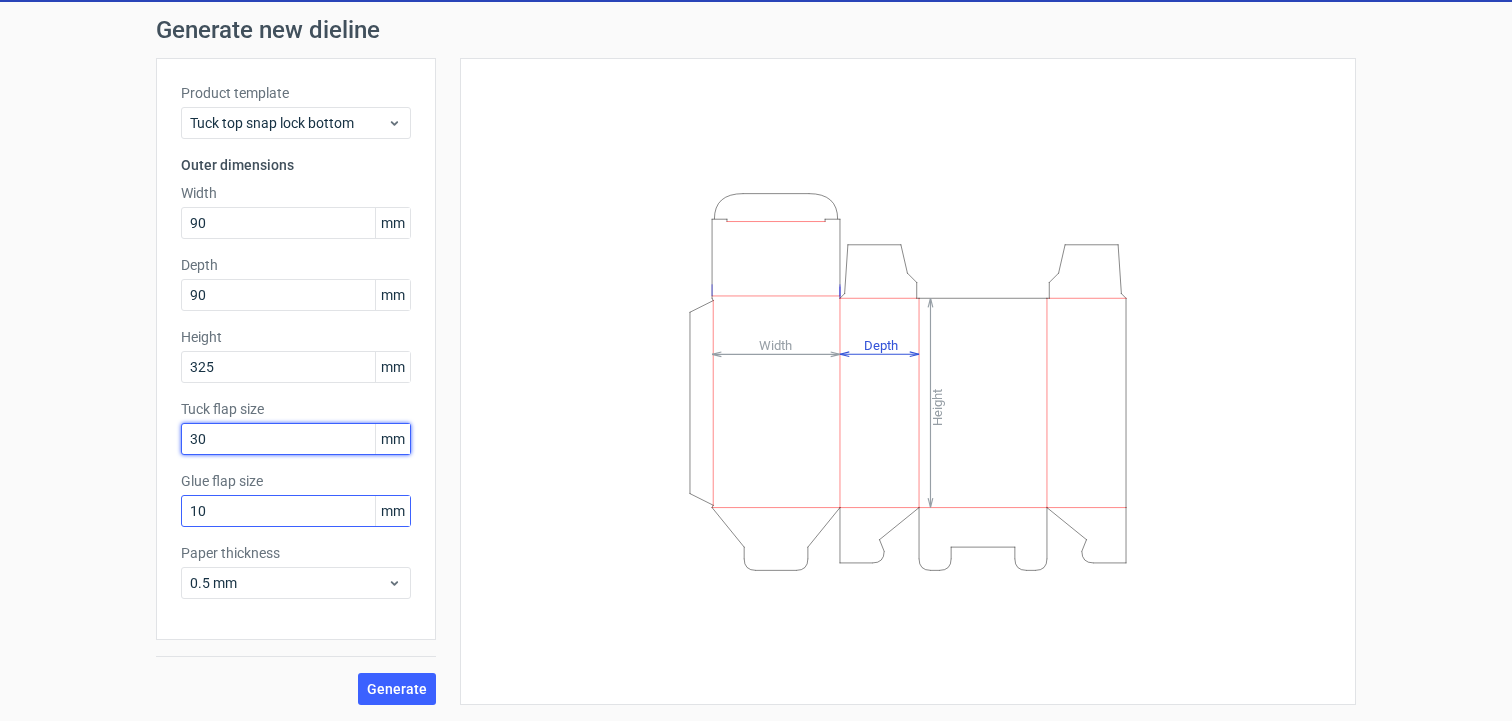 type on "30" 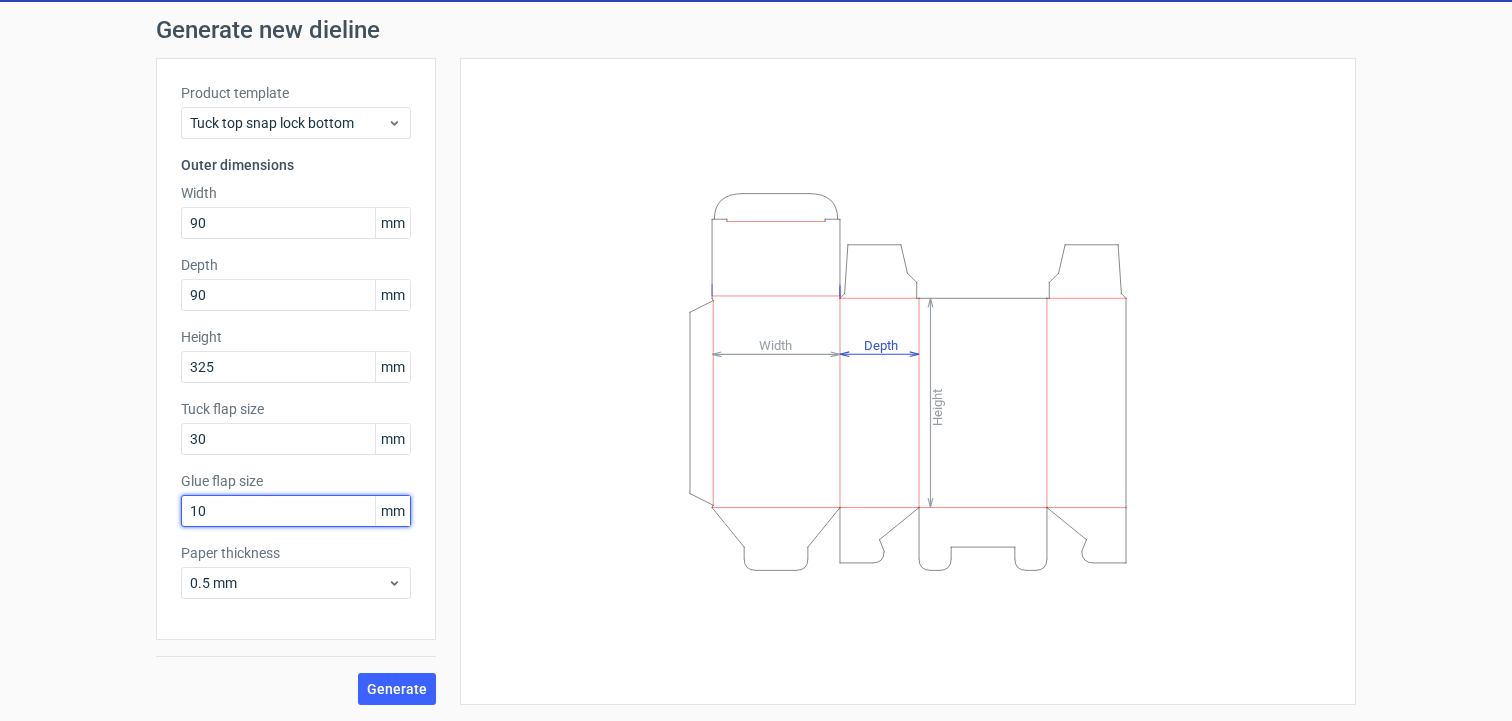 click on "10" at bounding box center [296, 511] 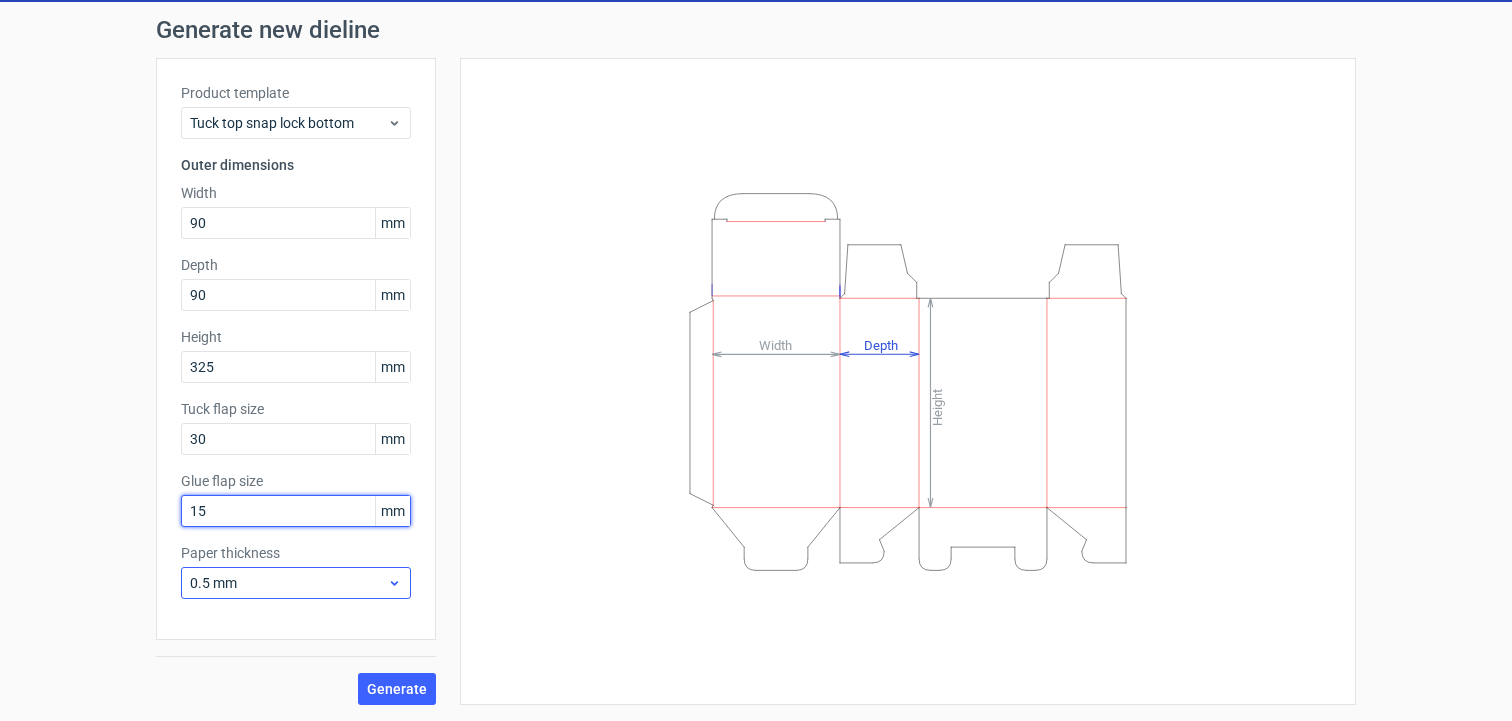 type on "15" 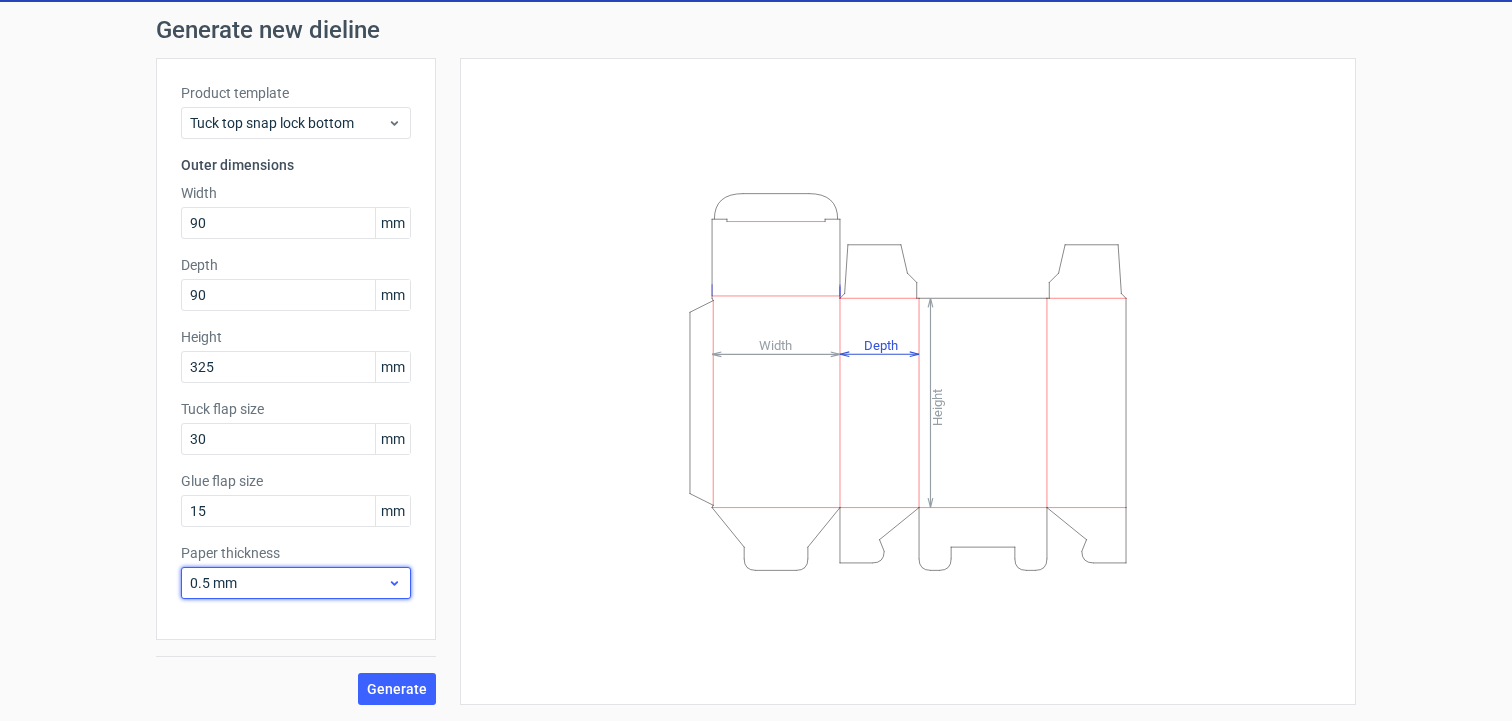 click on "0.5 mm" at bounding box center [288, 583] 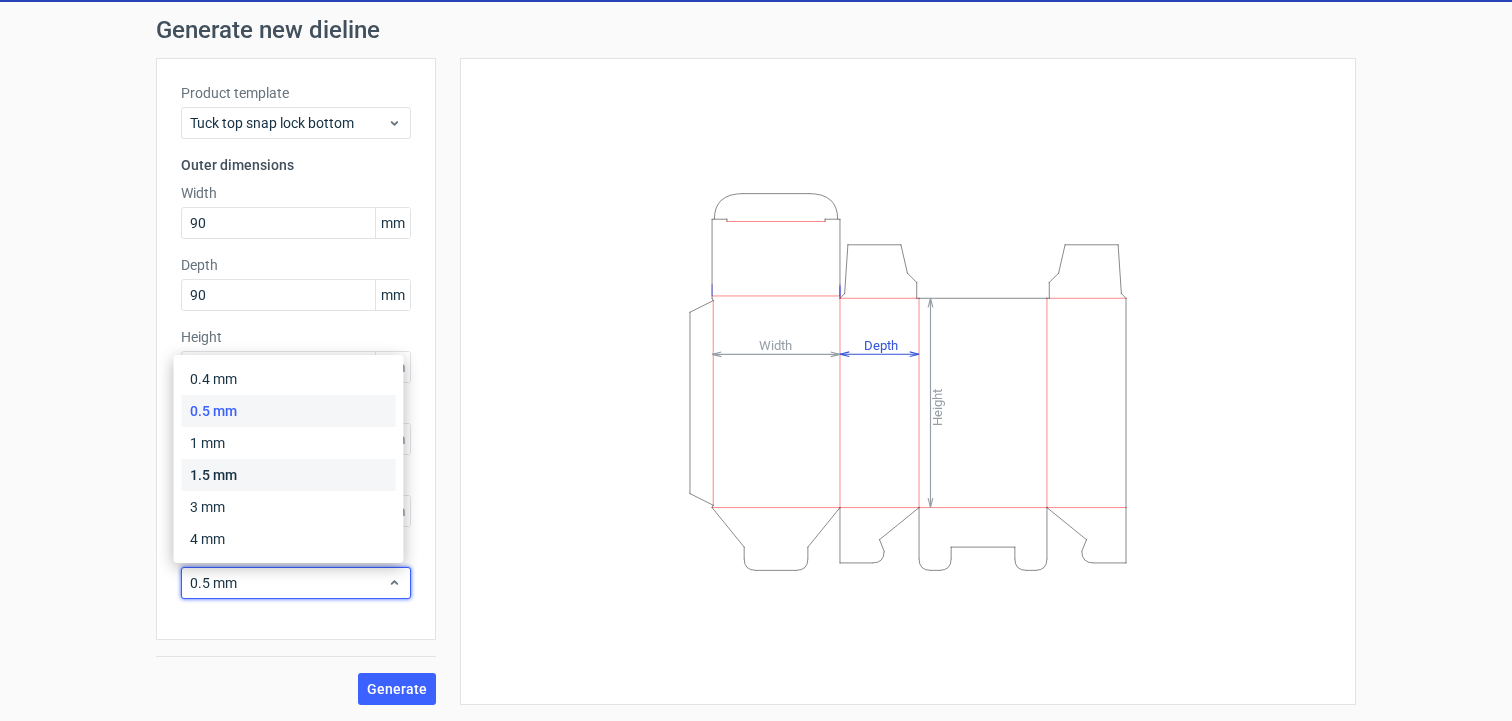click on "1.5 mm" at bounding box center [289, 475] 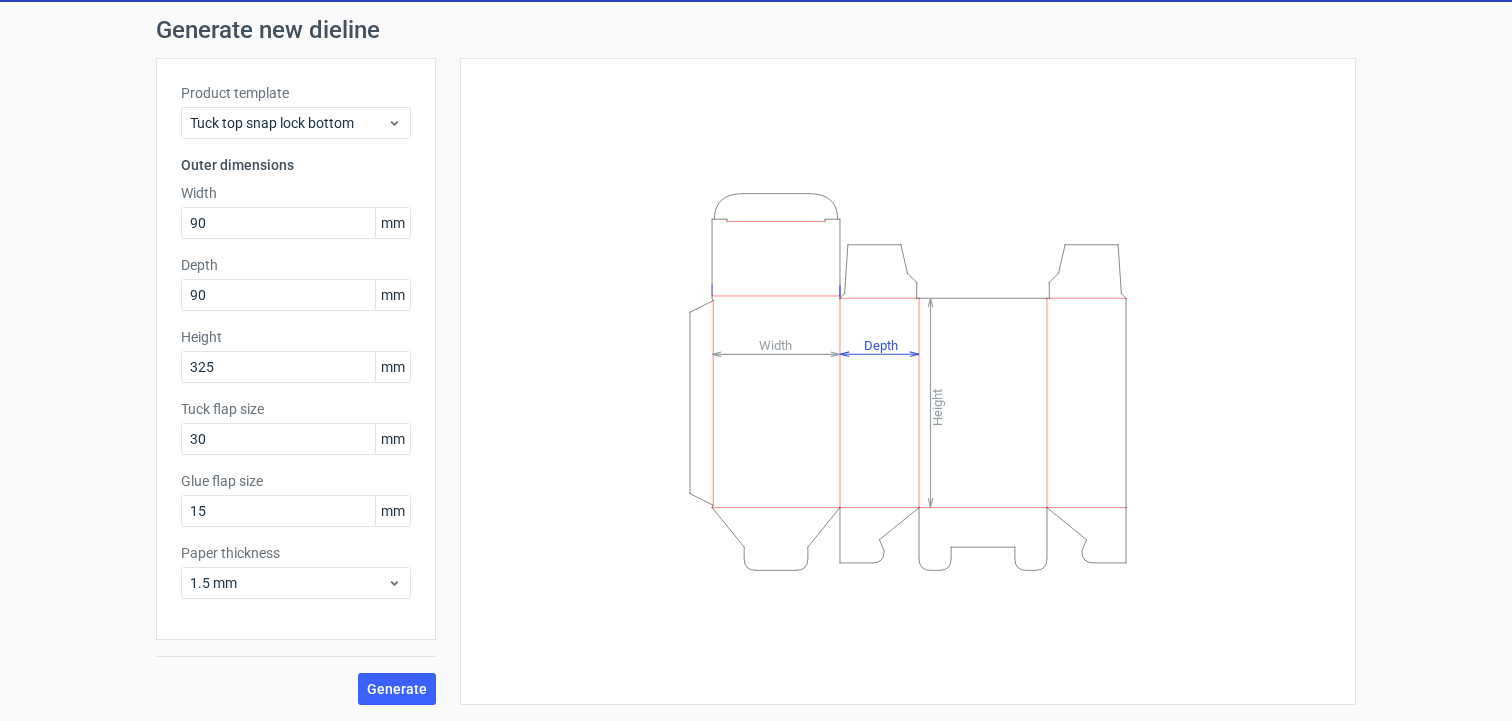 click on "Generate new dieline Product template Tuck top snap lock bottom Outer dimensions Width 90 mm Depth 90 mm Height 325 mm Tuck flap size 30 mm Glue flap size 15 mm Paper thickness 1.5 mm Generate  Height   Depth   Width" at bounding box center [756, 361] 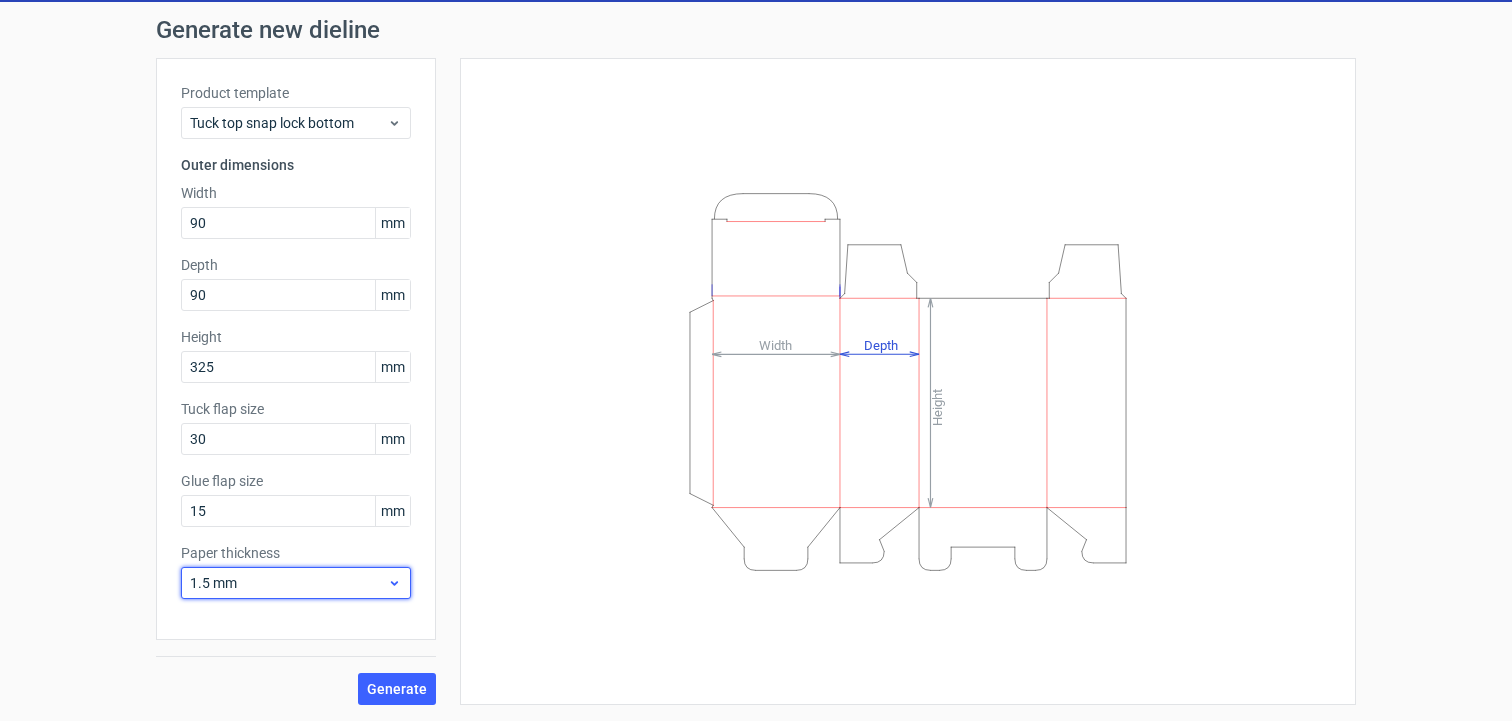 click on "1.5 mm" at bounding box center (296, 583) 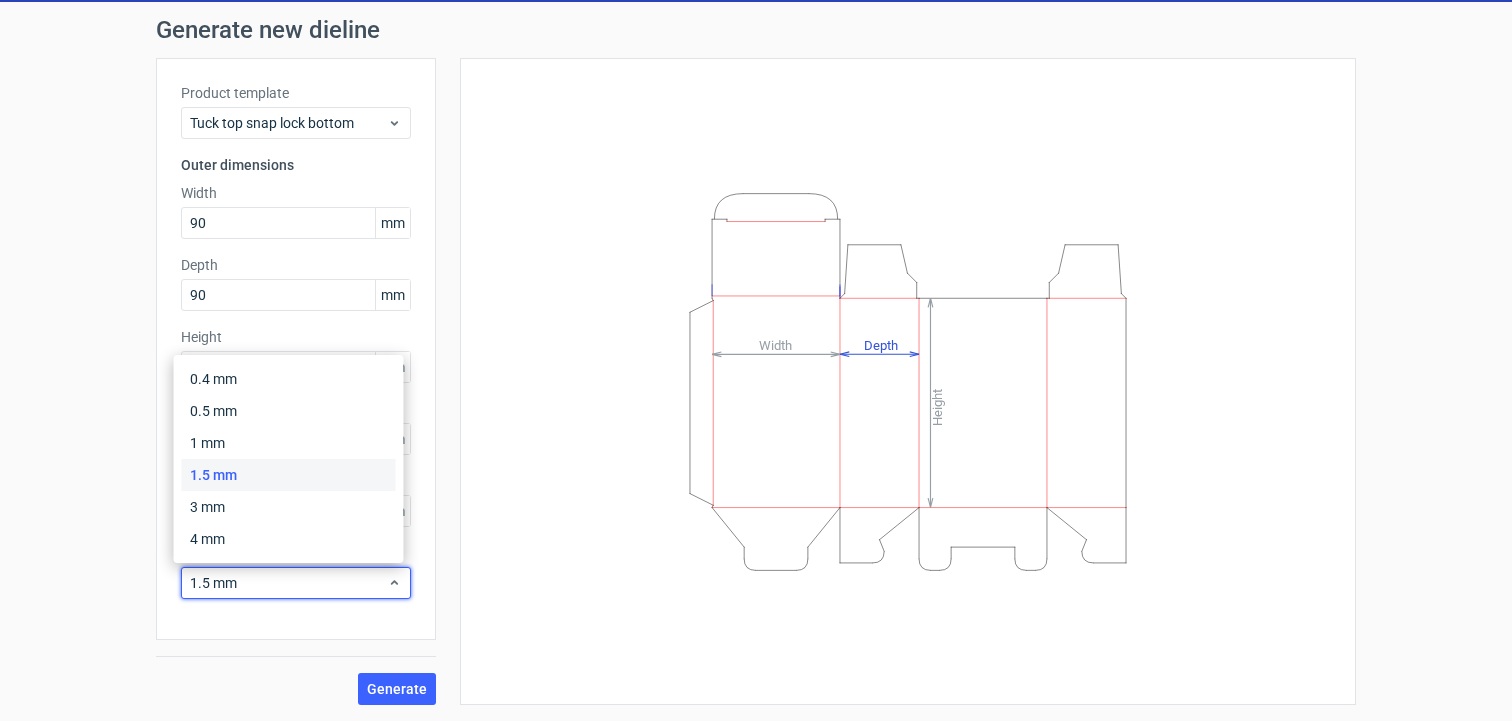 drag, startPoint x: 269, startPoint y: 477, endPoint x: 280, endPoint y: 484, distance: 13.038404 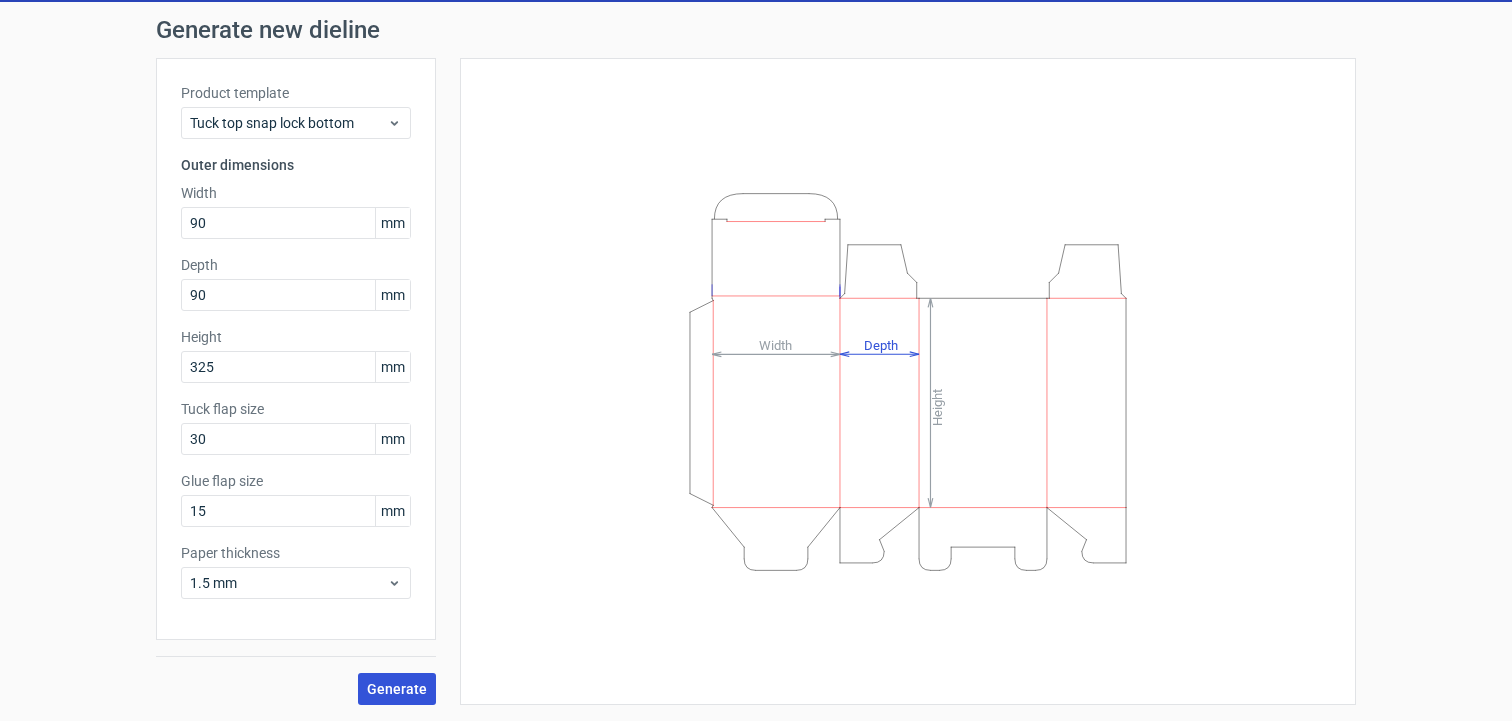click on "Generate" at bounding box center (397, 689) 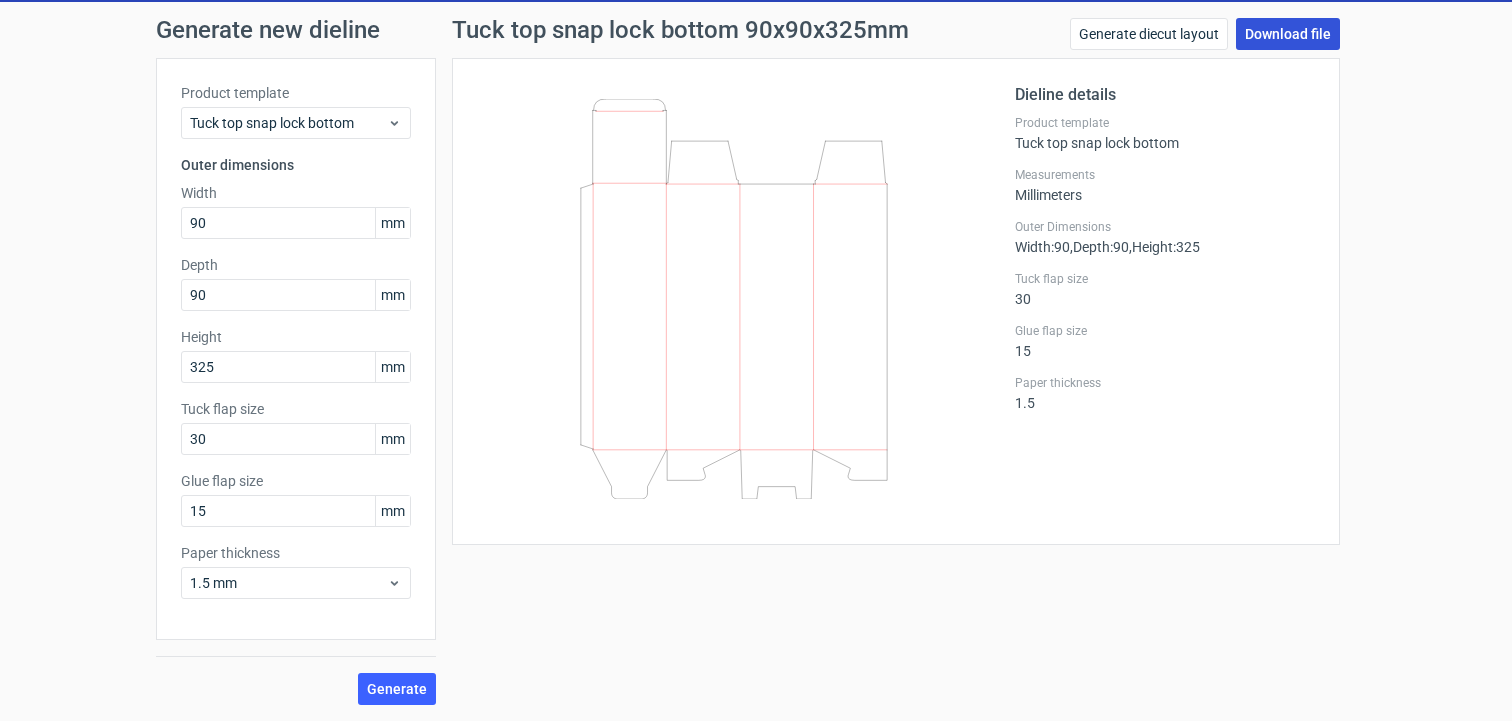 click on "Download file" at bounding box center [1288, 34] 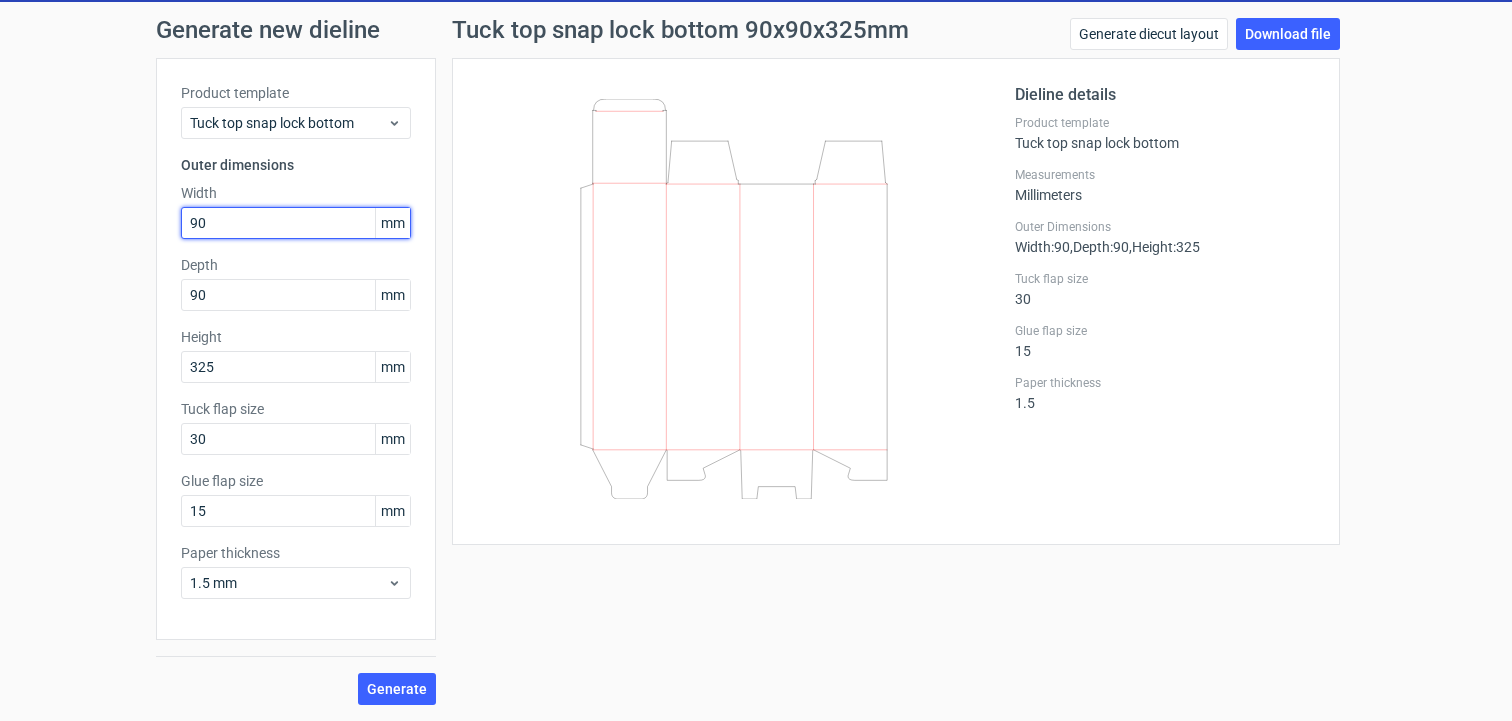 click on "90" at bounding box center [296, 223] 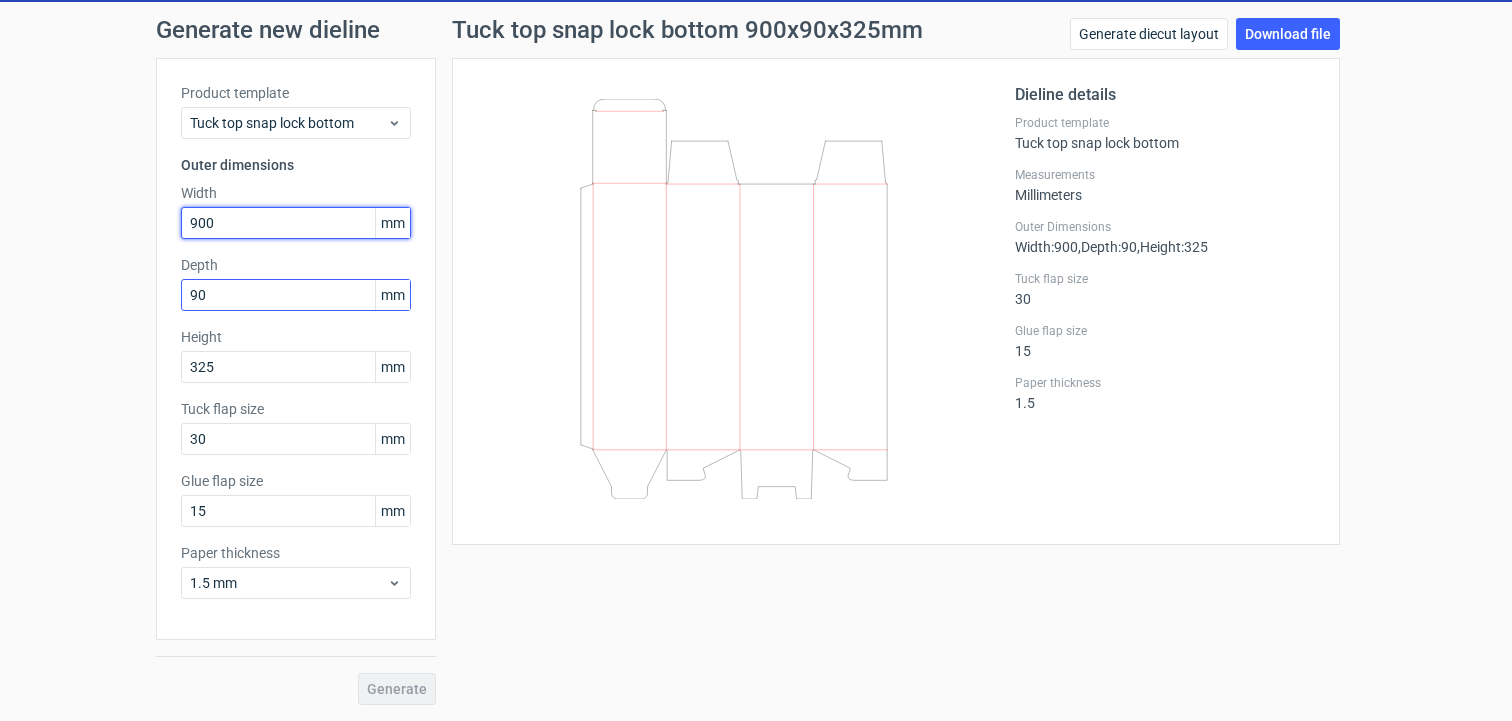 type on "900" 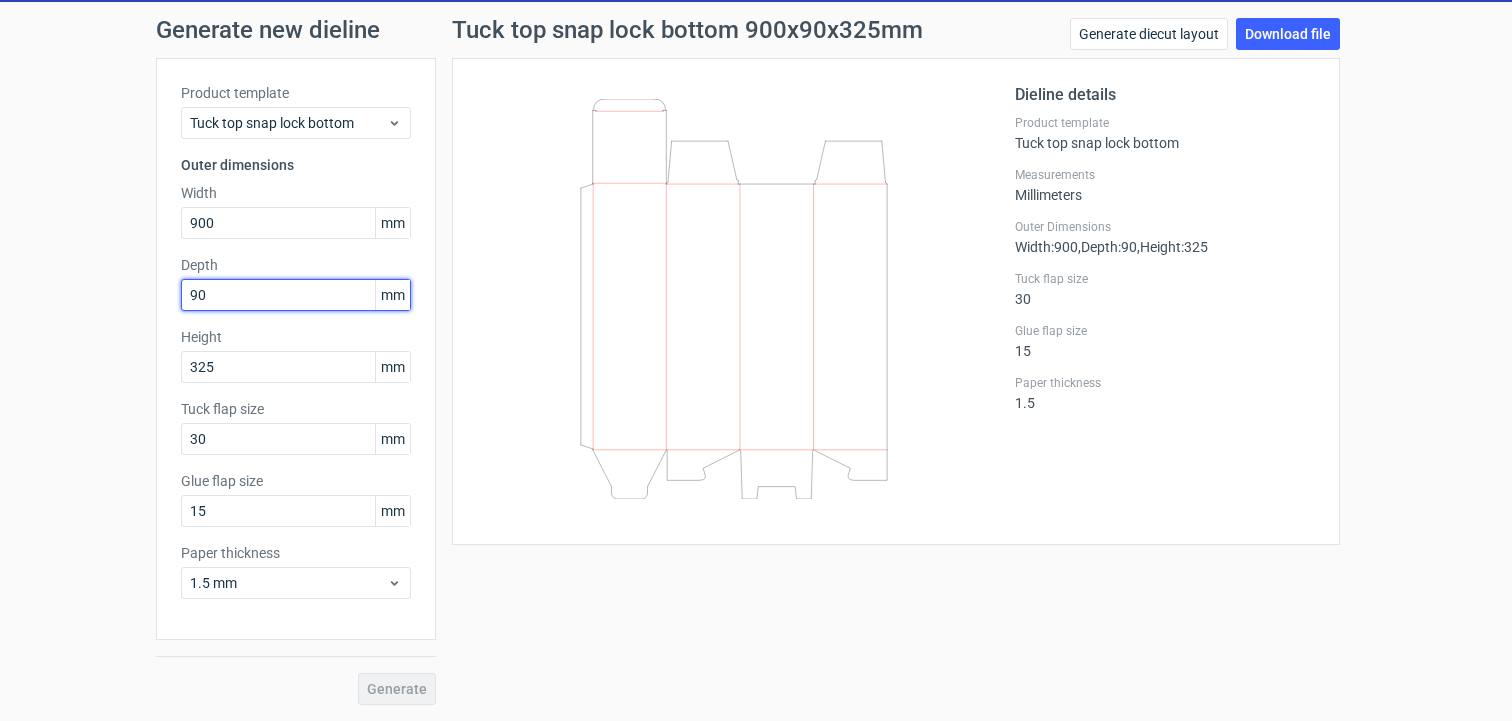 click on "Depth 90 mm" at bounding box center (296, 283) 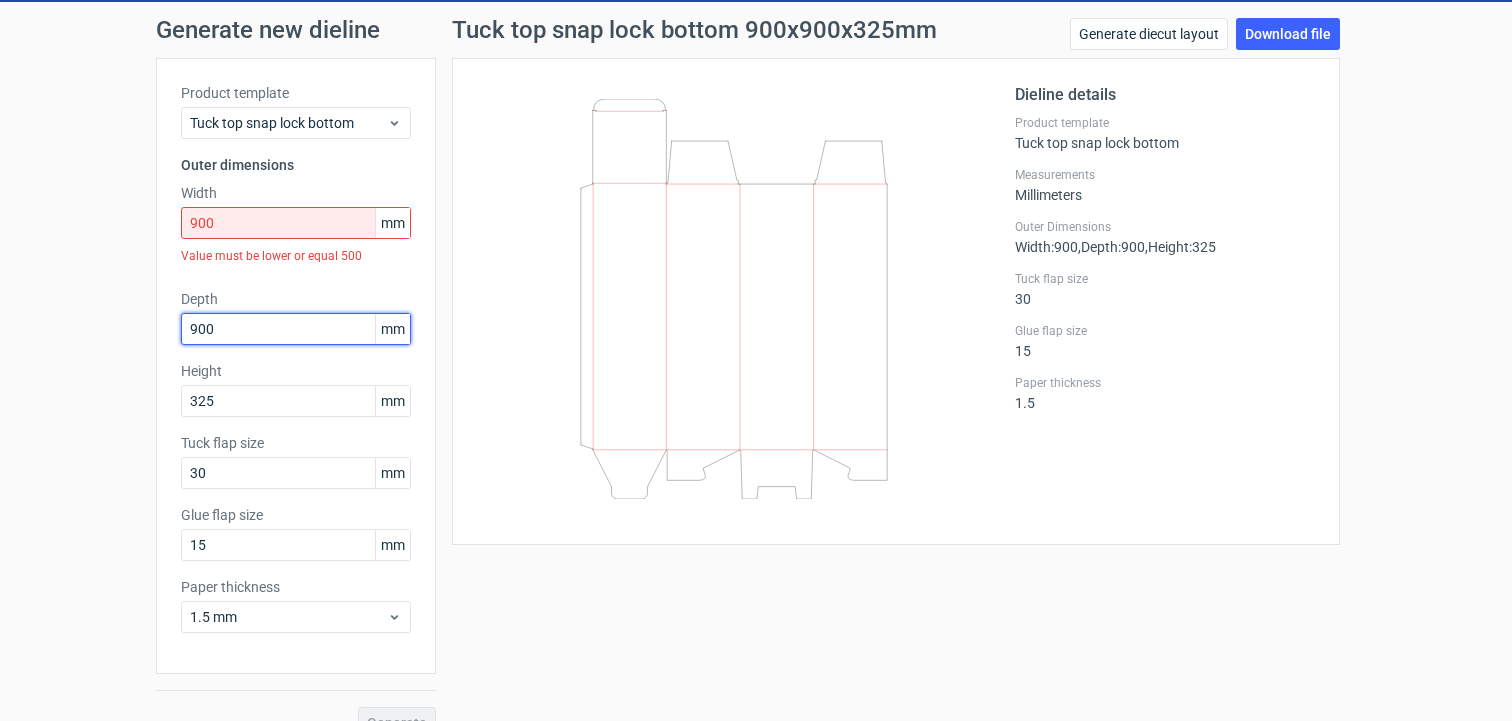 click on "900" at bounding box center [296, 329] 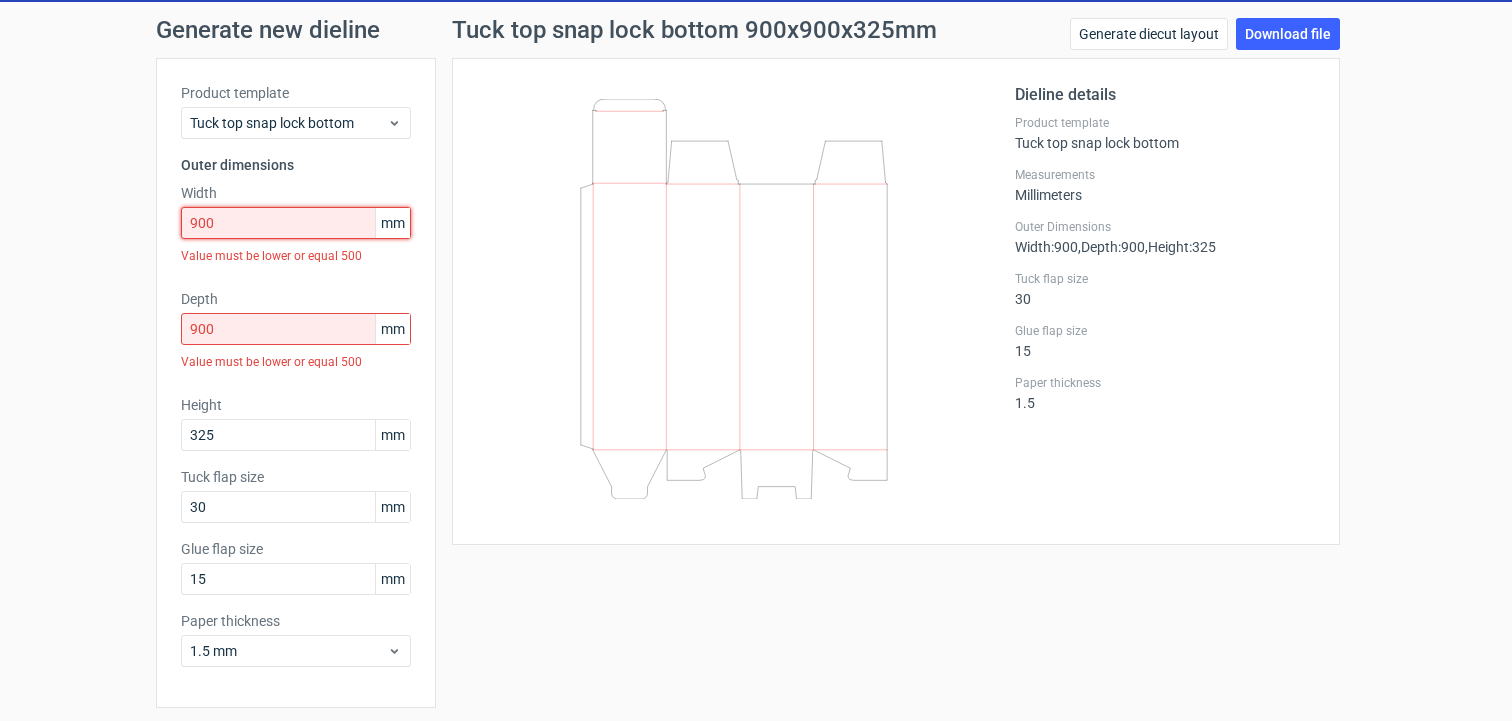 click on "900" at bounding box center [296, 223] 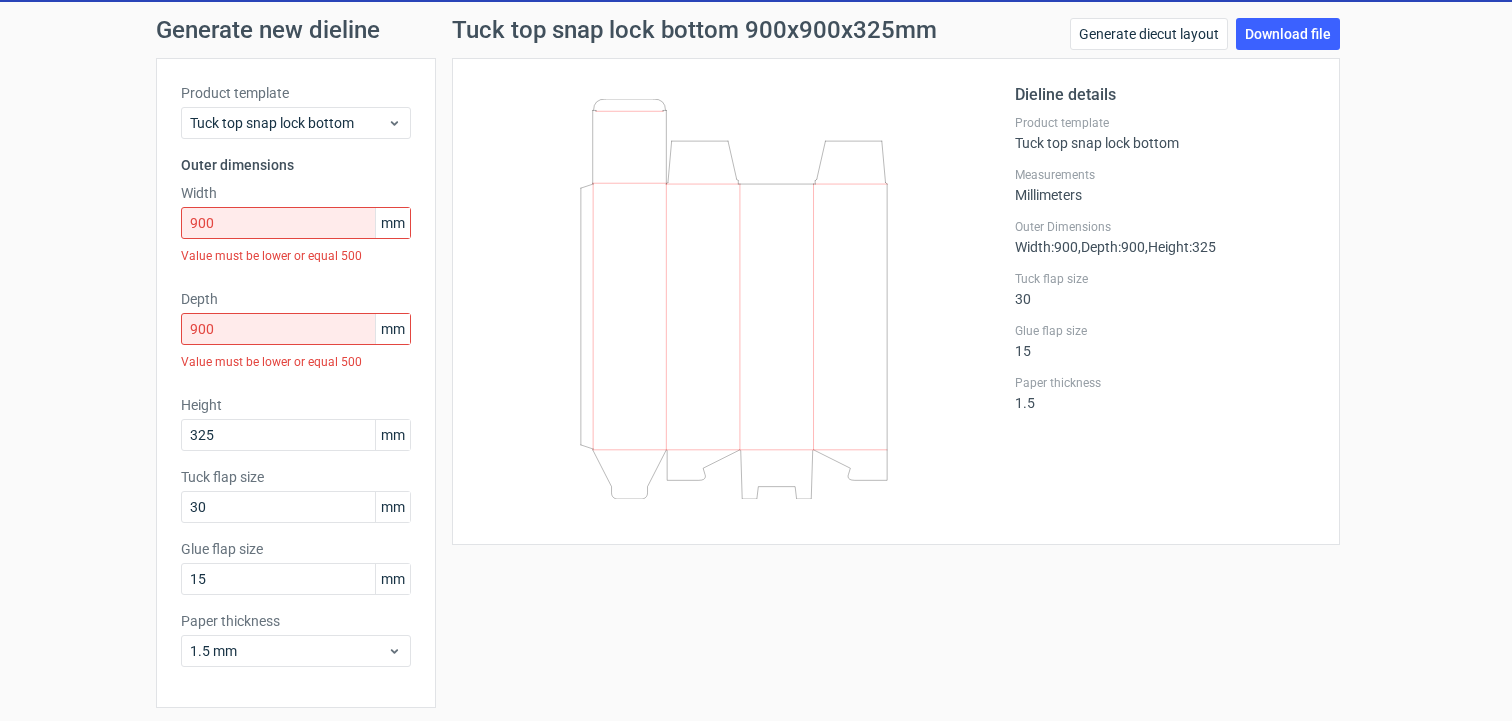 click on "mm" at bounding box center (392, 223) 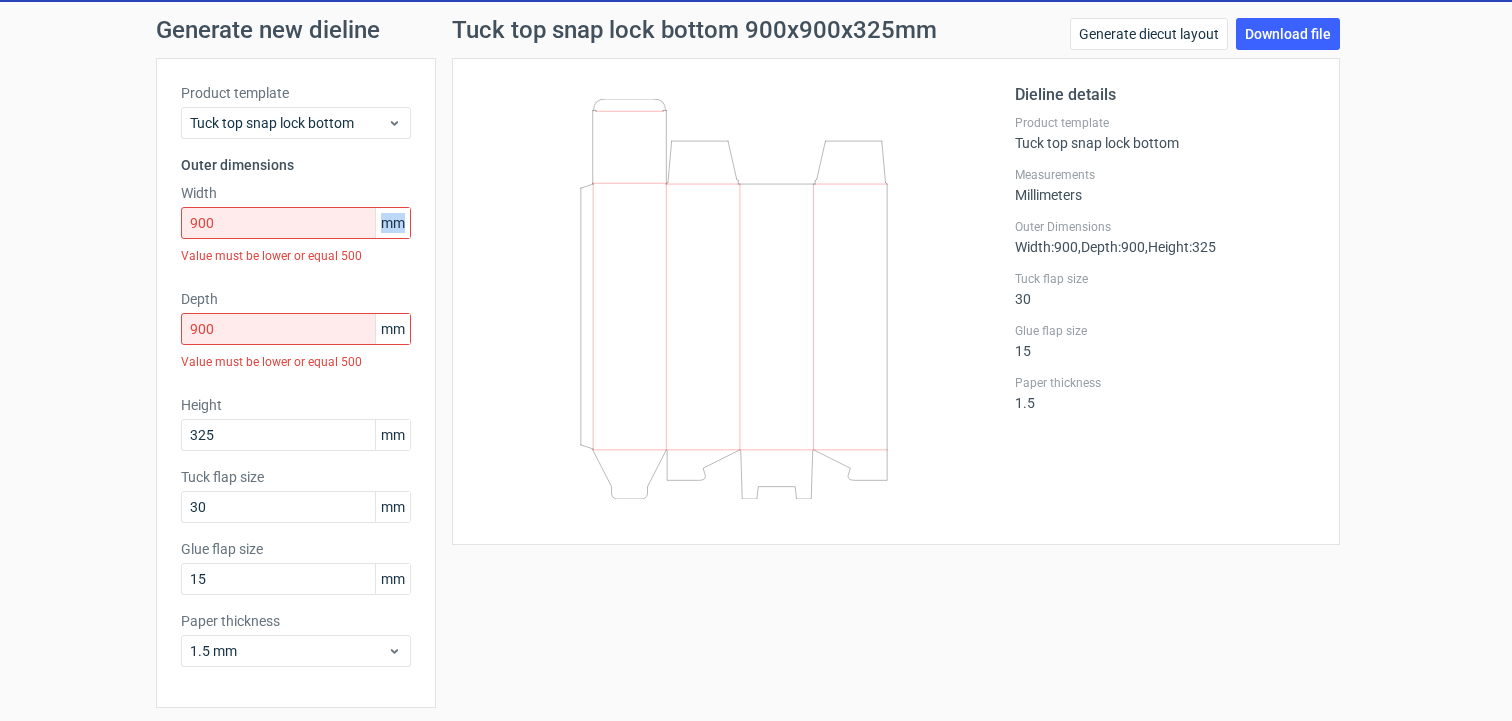 click on "mm" at bounding box center [392, 223] 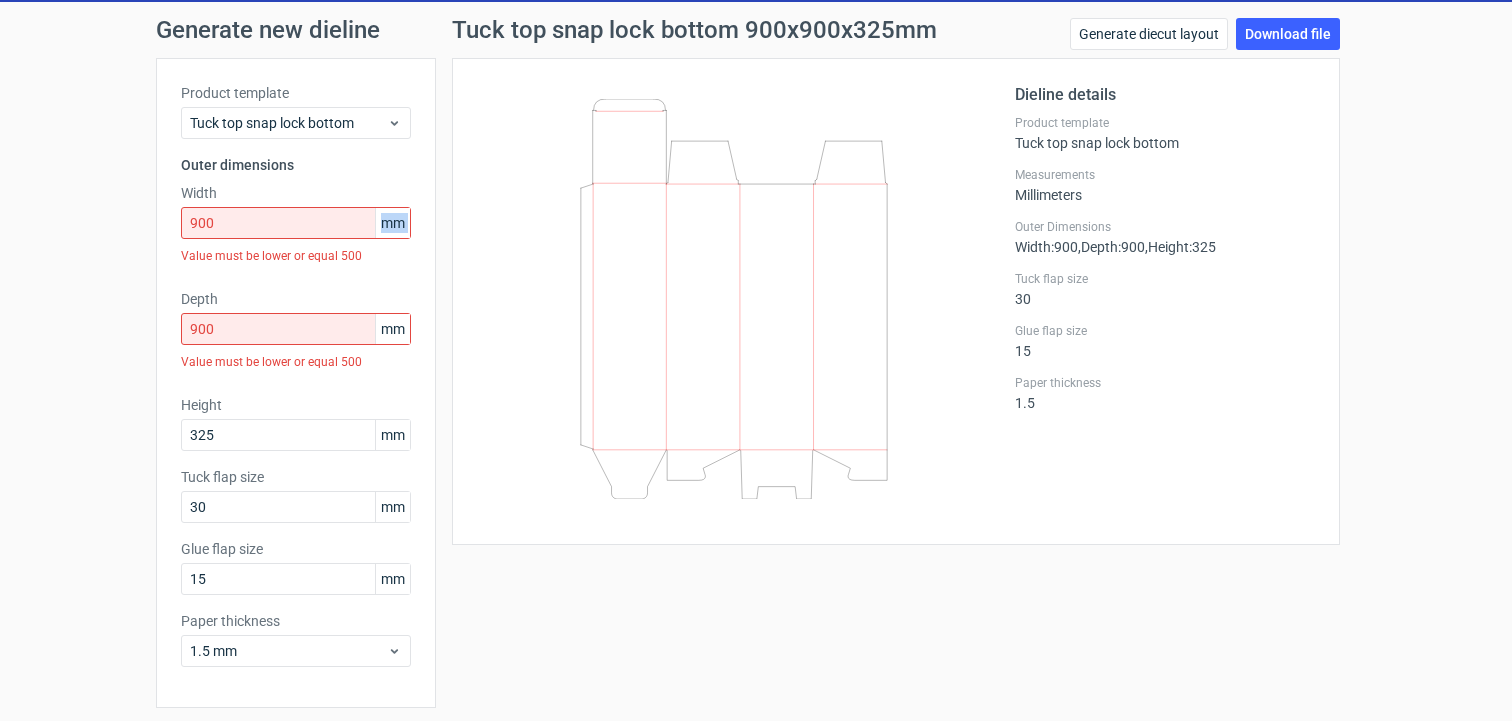 click on "mm" at bounding box center [392, 223] 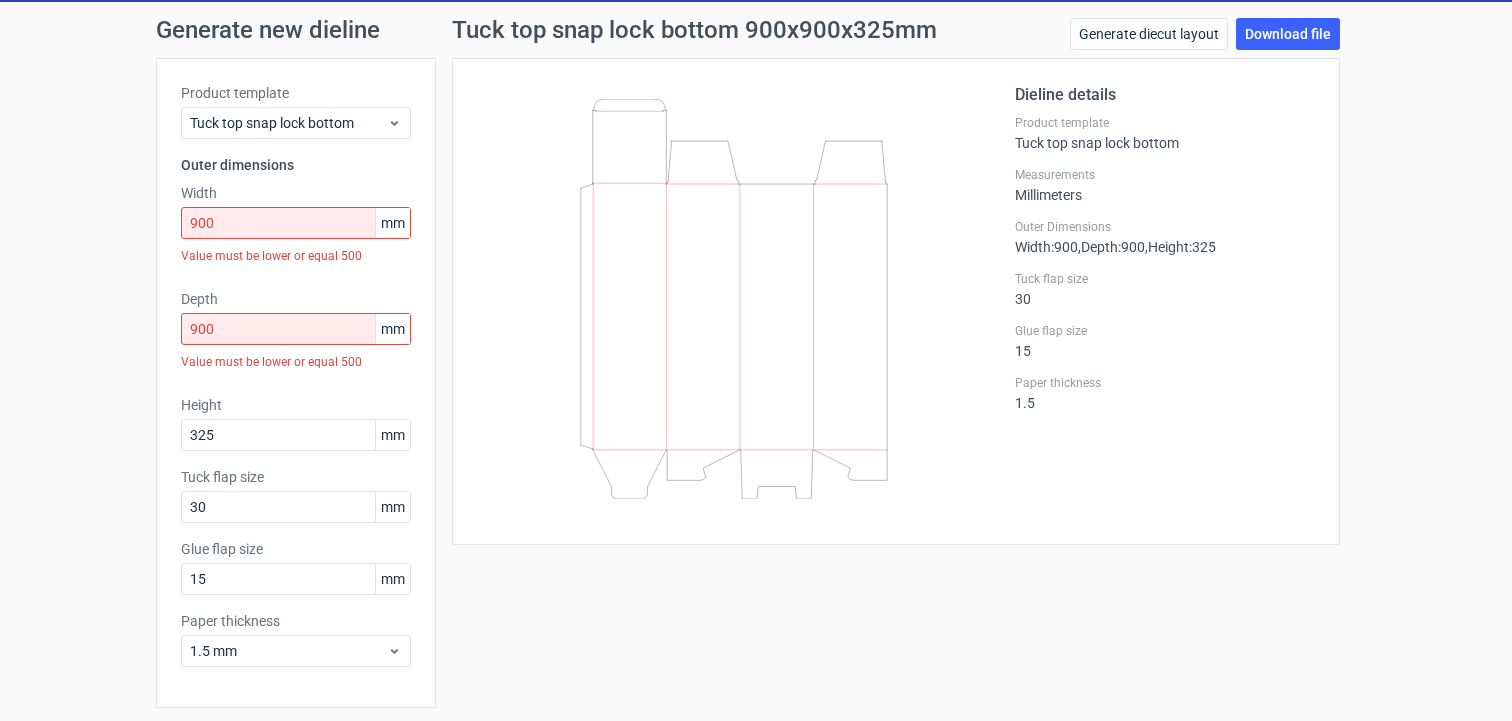 click on "Product template" at bounding box center (296, 93) 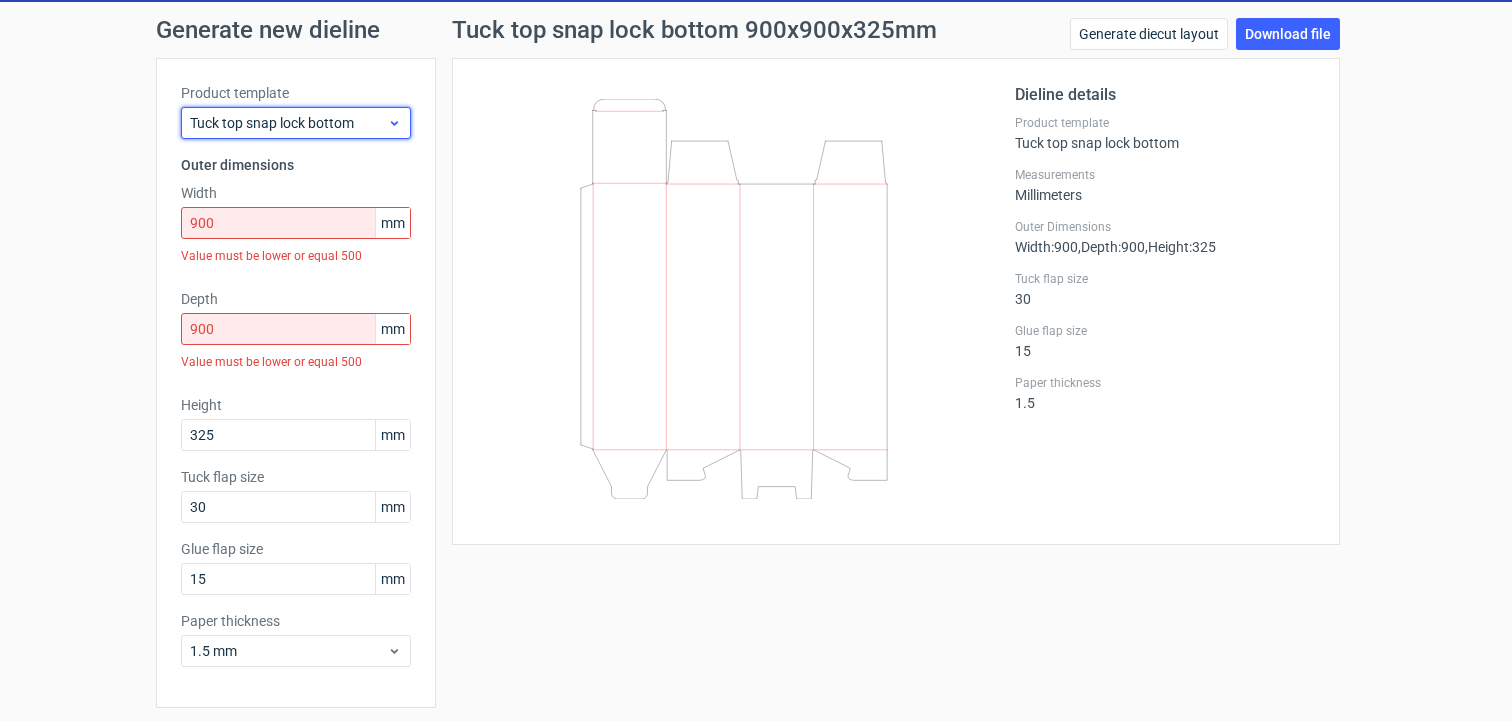 click on "Tuck top snap lock bottom" at bounding box center [288, 123] 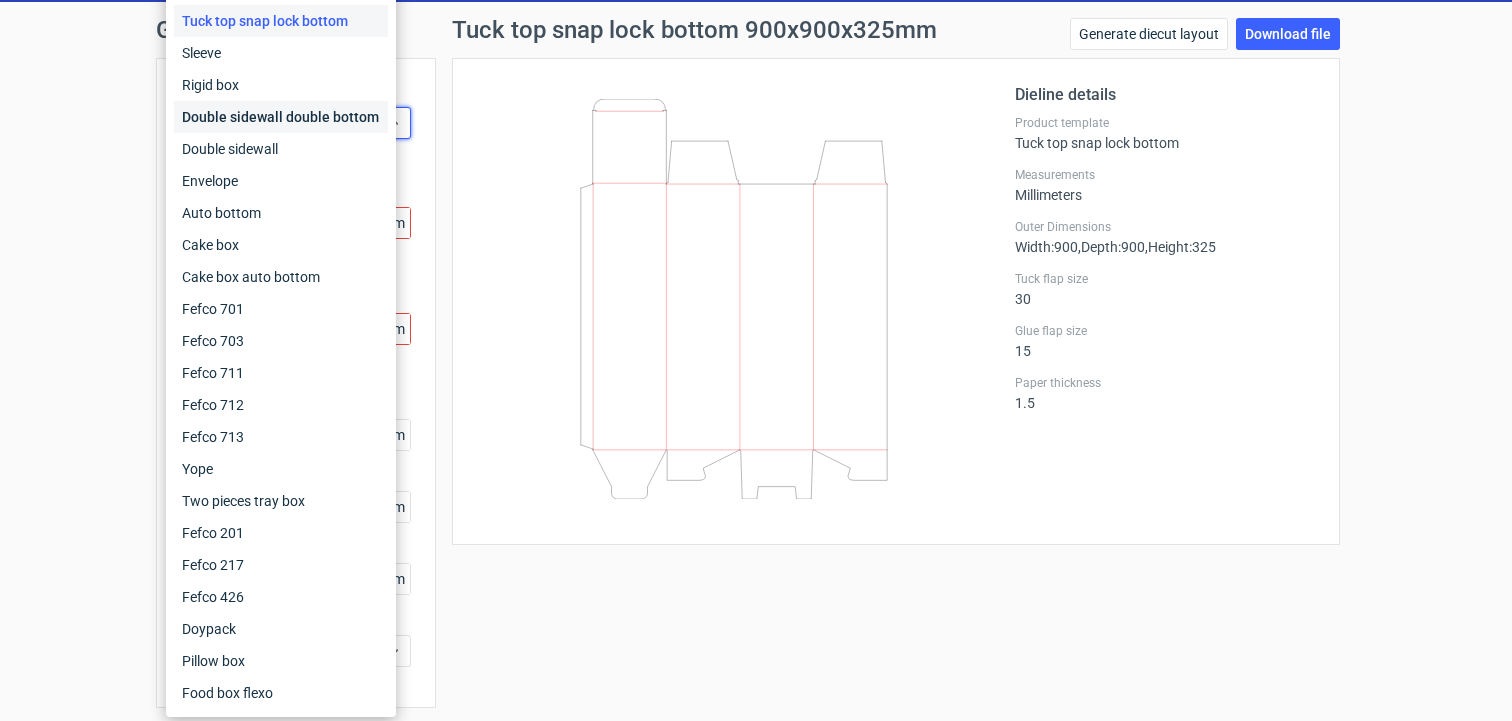 click on "Double sidewall double bottom" at bounding box center [281, 117] 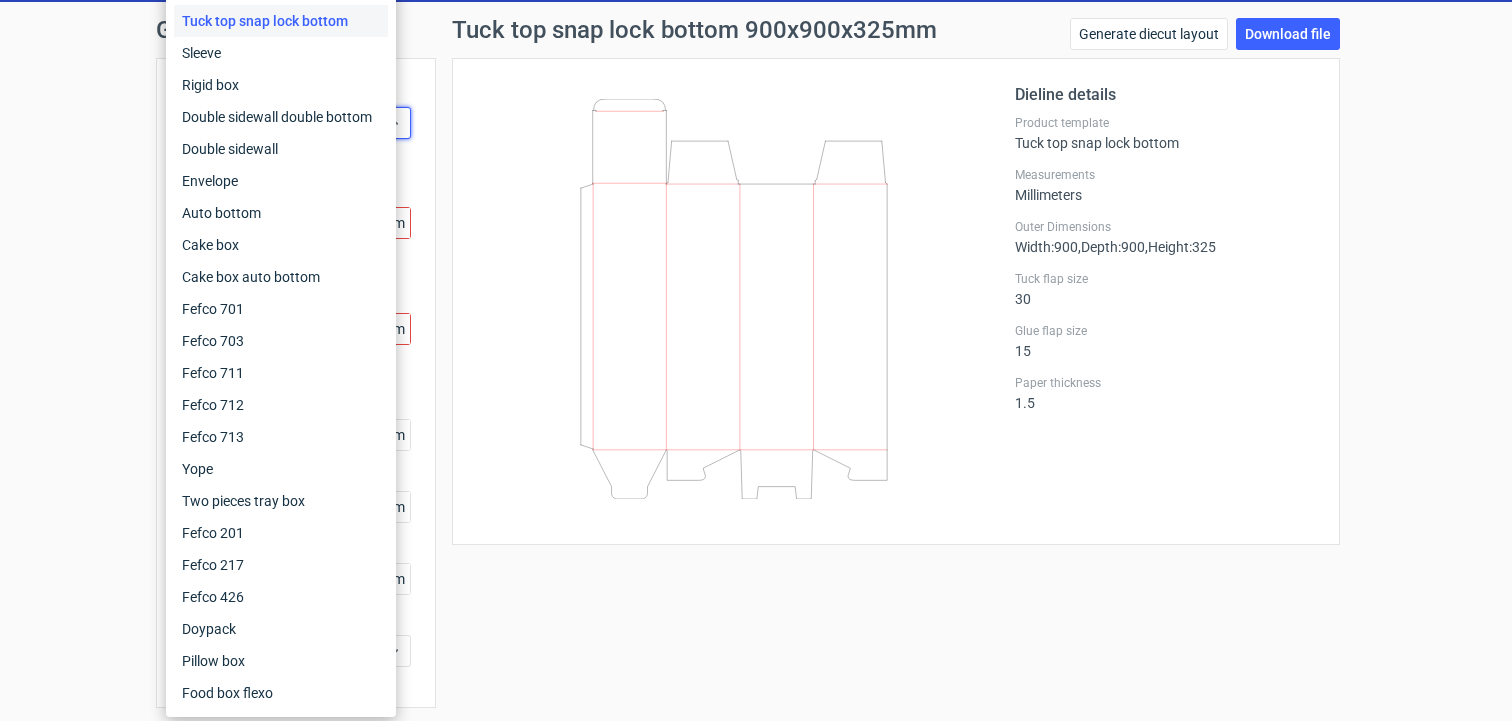 scroll, scrollTop: 0, scrollLeft: 0, axis: both 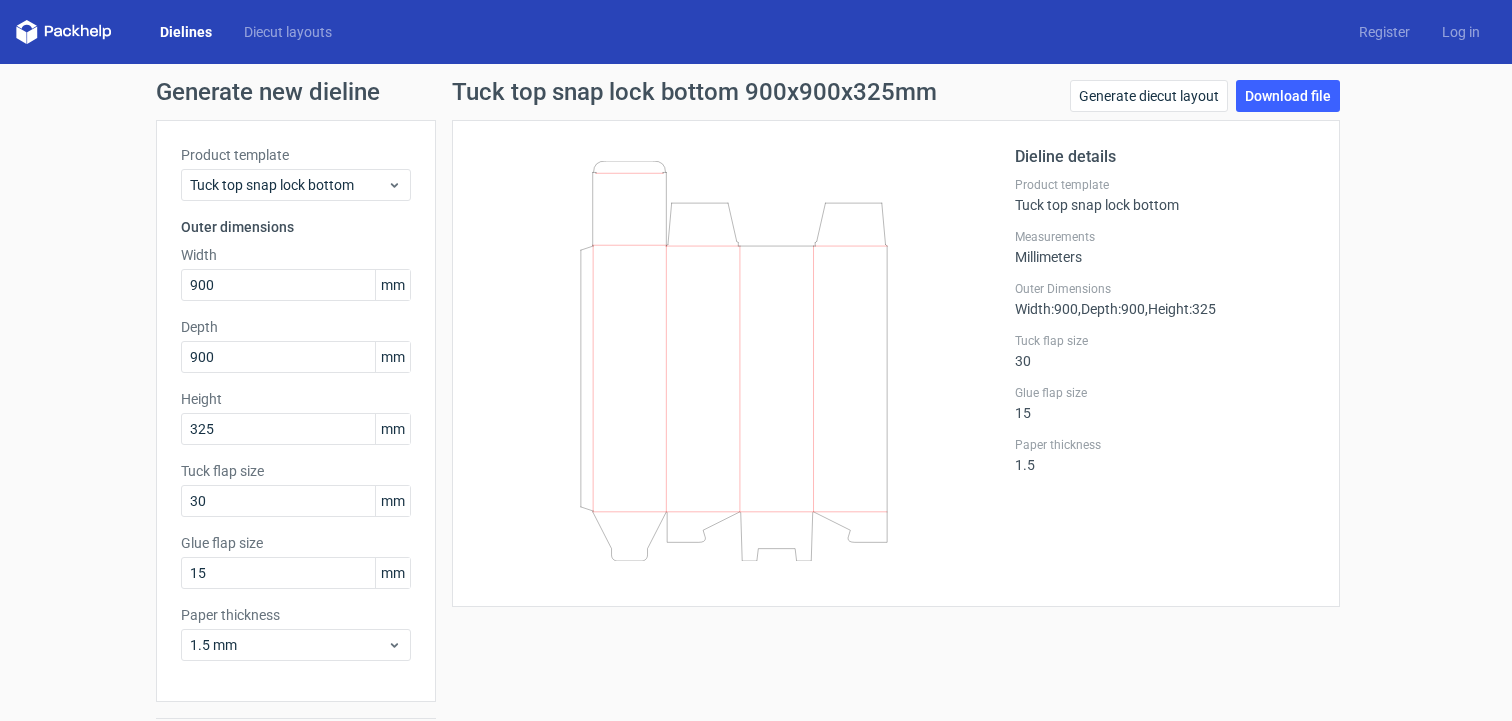 click on "Generate new dieline Product template Tuck top snap lock bottom Outer dimensions Width 900 mm Depth 900 mm Height 325 mm Tuck flap size 30 mm Glue flap size 15 mm Paper thickness 1.5 mm Generate Tuck top snap lock bottom 900x900x325mm Generate diecut layout Download file
Dieline details Product template Tuck top snap lock bottom Measurements Millimeters Outer Dimensions Width :  900 ,  Depth :  900 ,  Height :  325 Tuck flap size 30 Glue flap size 15 Paper thickness 1.5" at bounding box center (756, 423) 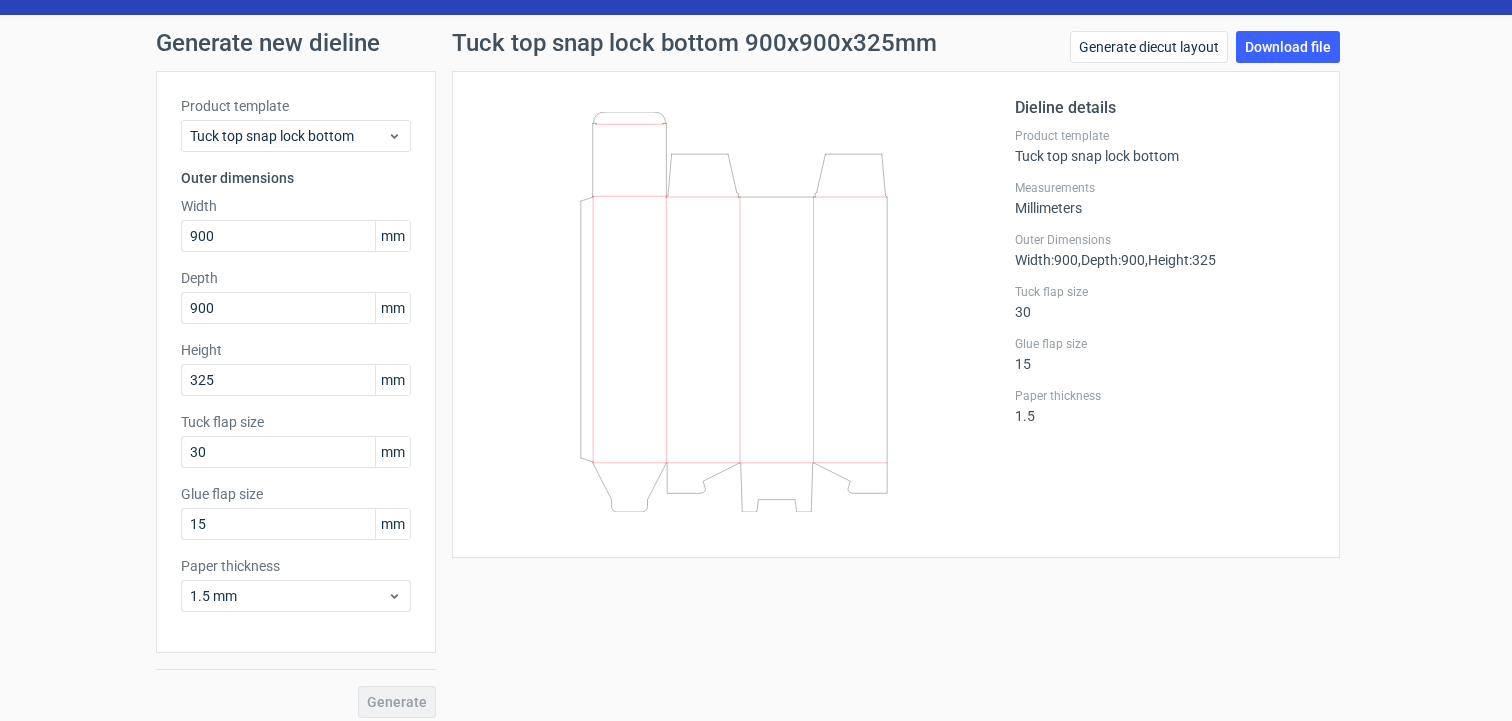 scroll, scrollTop: 62, scrollLeft: 0, axis: vertical 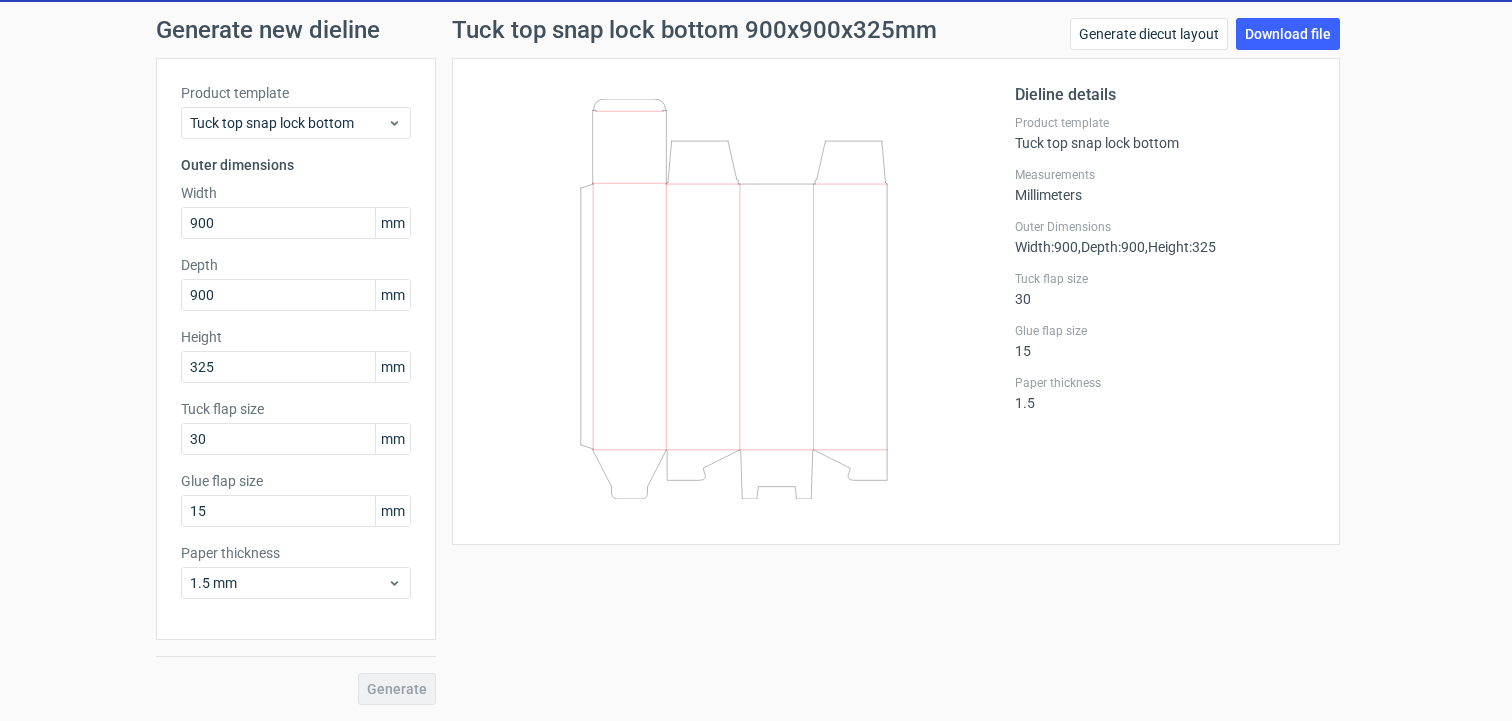 click on "Generate" at bounding box center (296, 672) 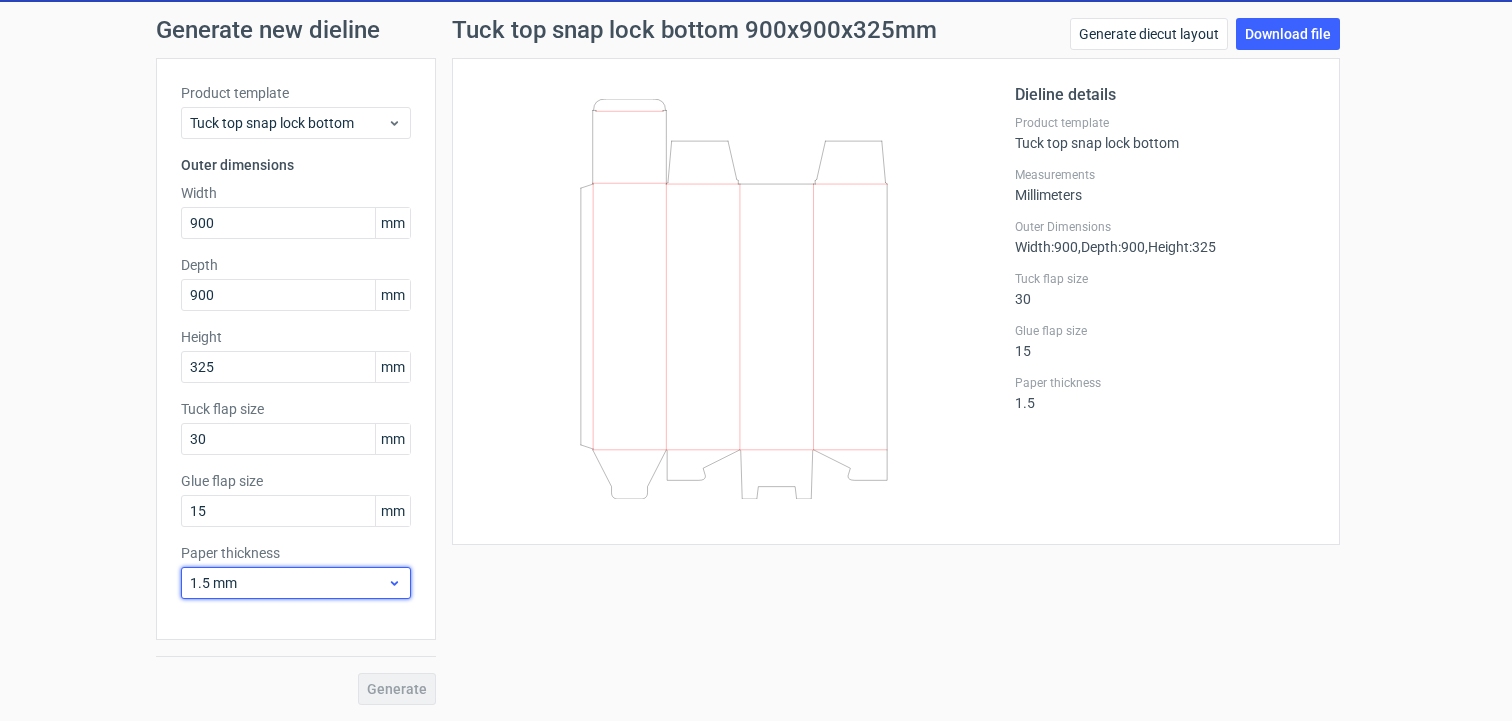 click on "1.5 mm" at bounding box center [288, 583] 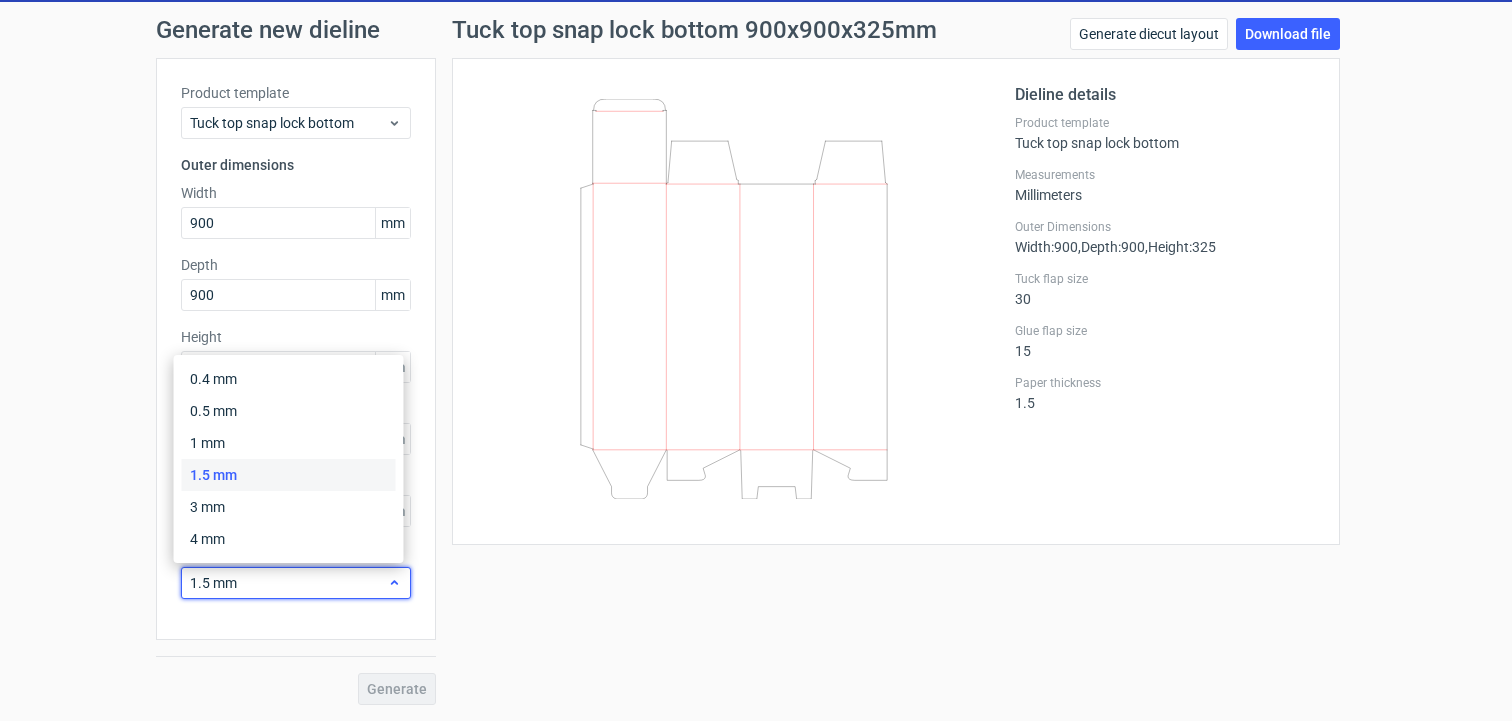 click on "1.5 mm" at bounding box center (288, 583) 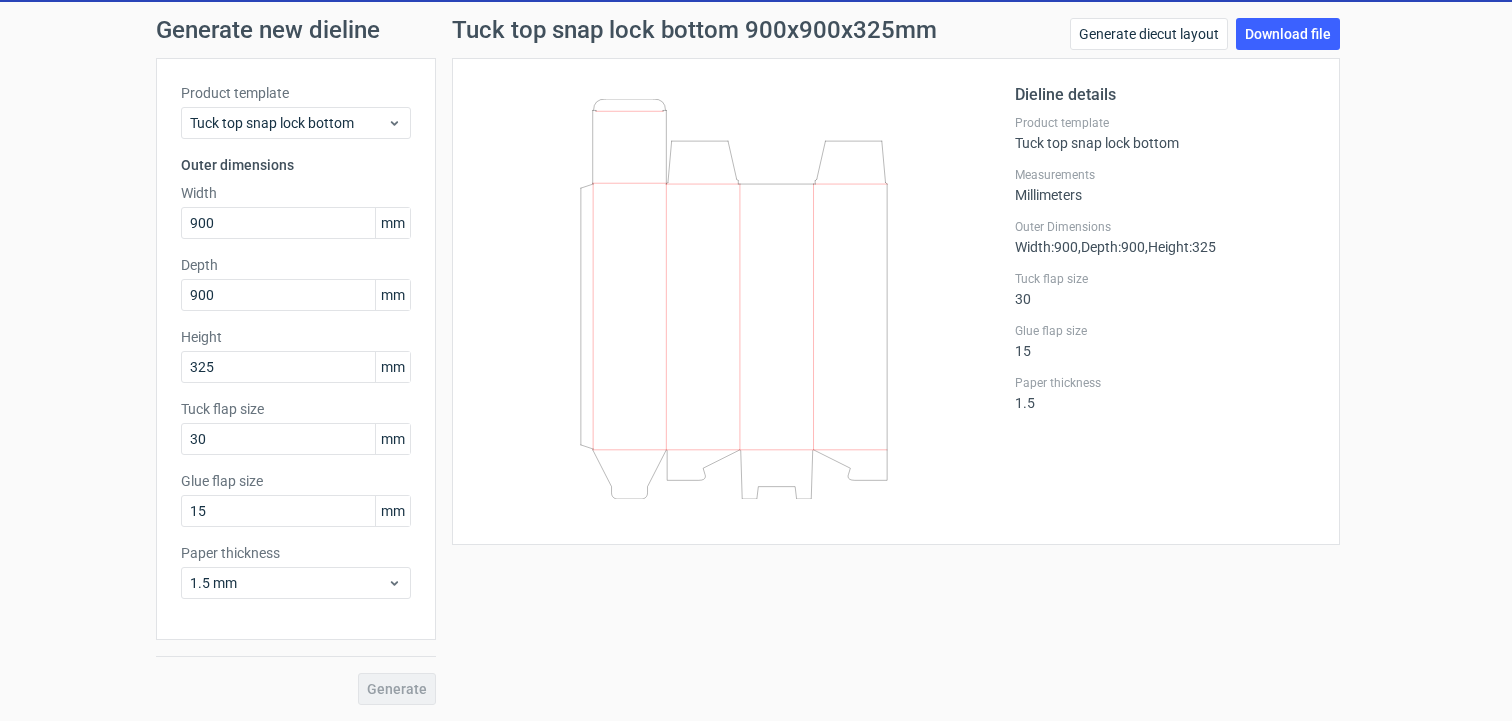 click on "Generate" at bounding box center [296, 672] 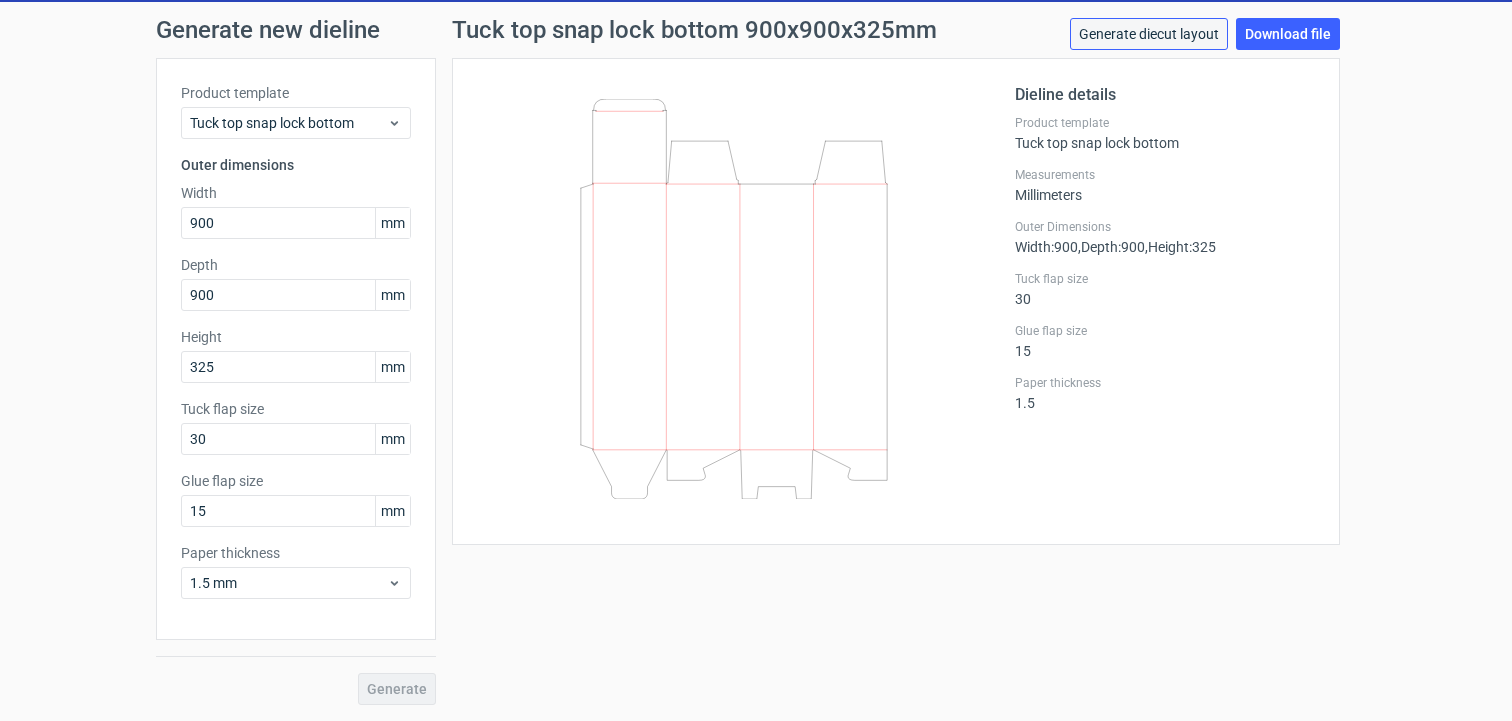 click on "Generate diecut layout" at bounding box center [1149, 34] 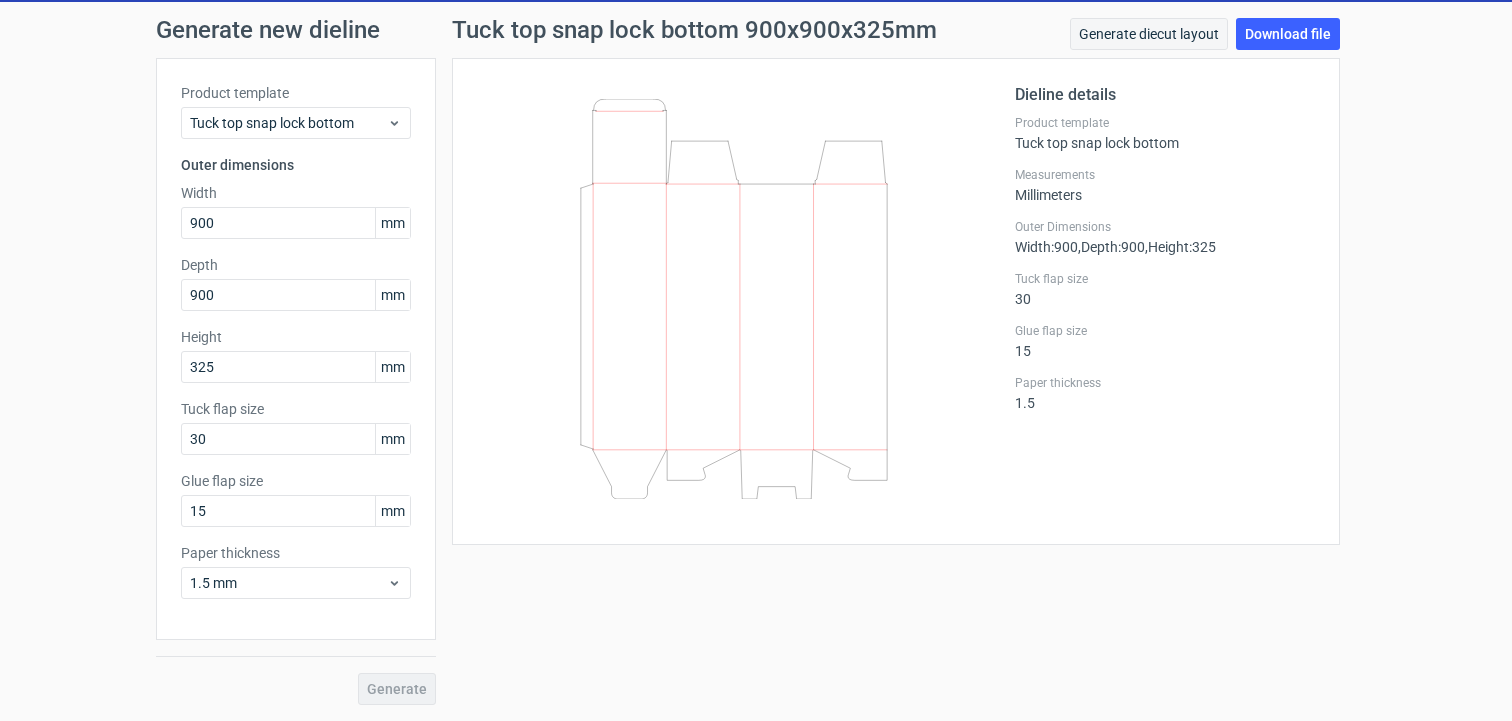 scroll, scrollTop: 0, scrollLeft: 0, axis: both 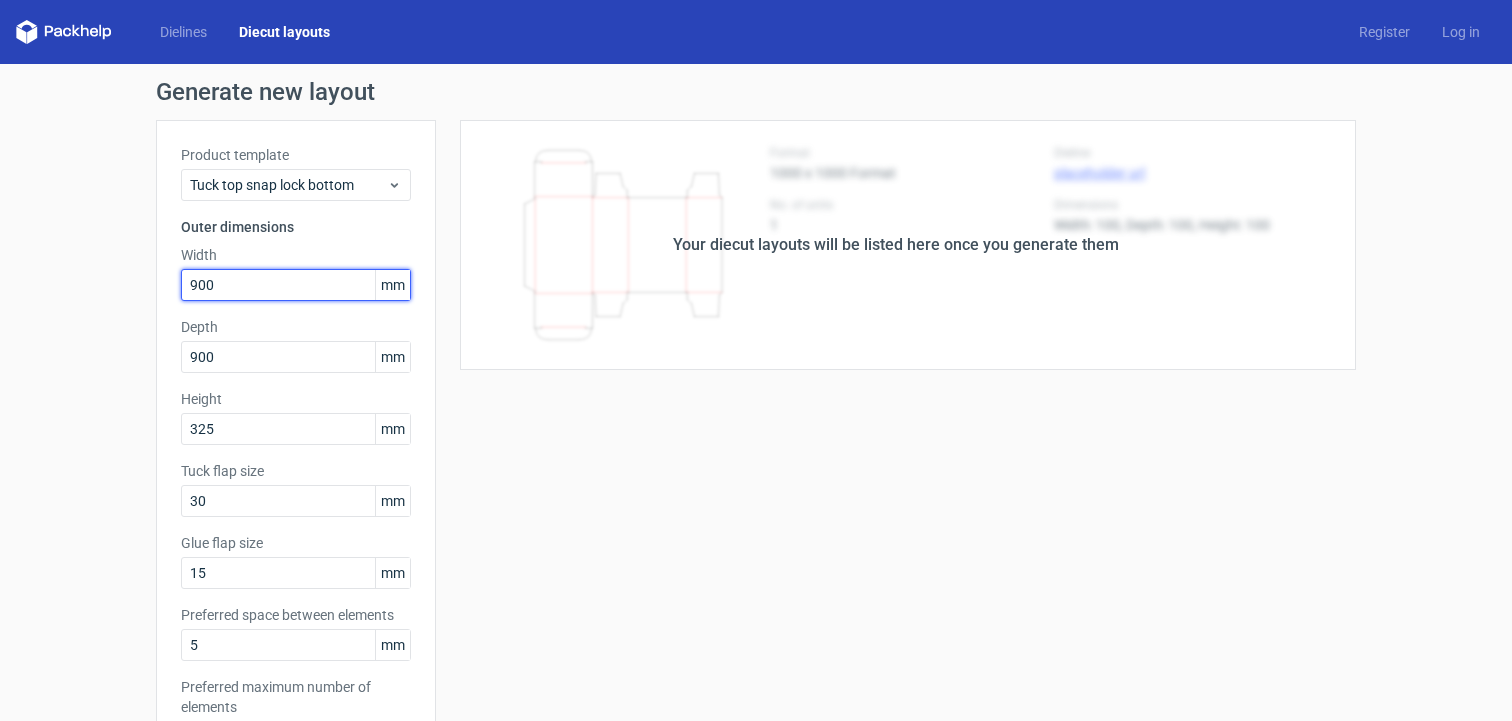 click on "900" at bounding box center (296, 285) 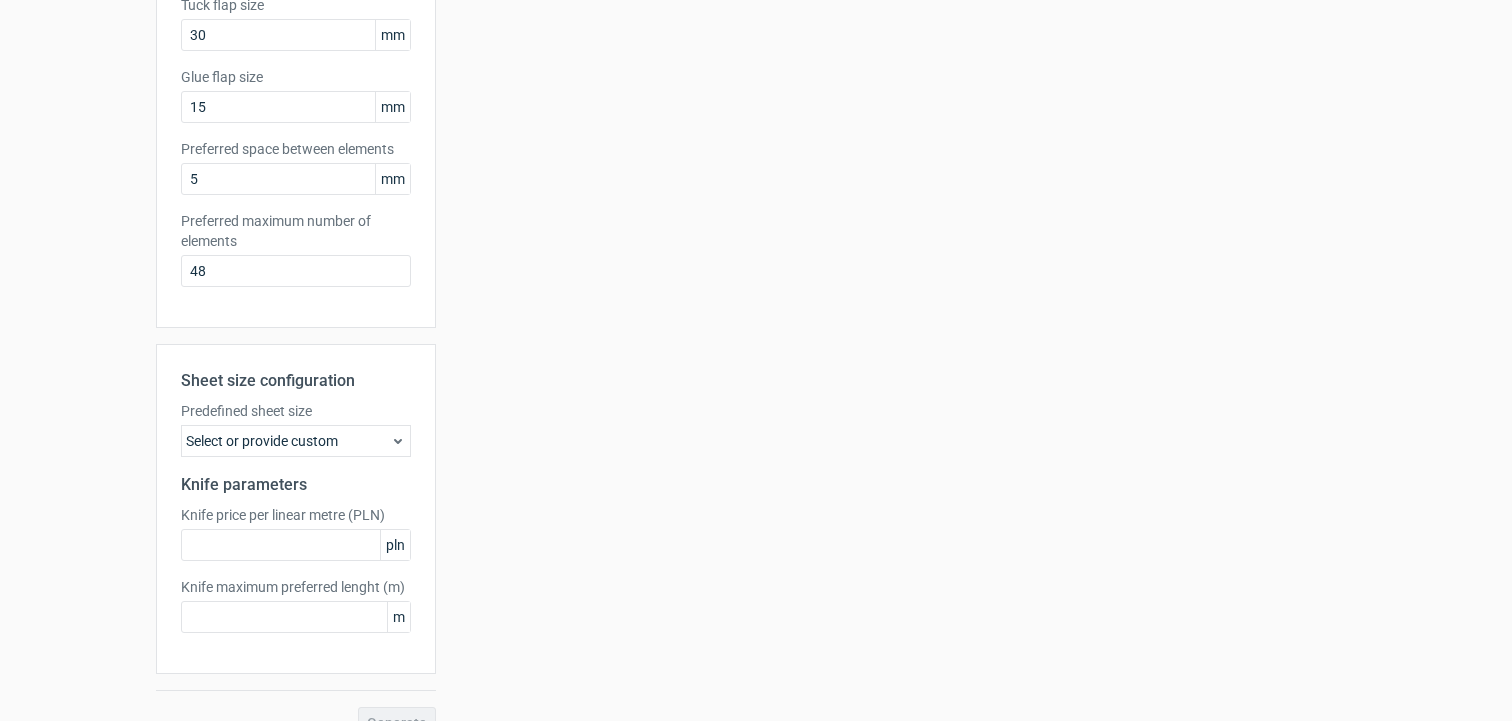 click on "Select or provide custom" at bounding box center (296, 441) 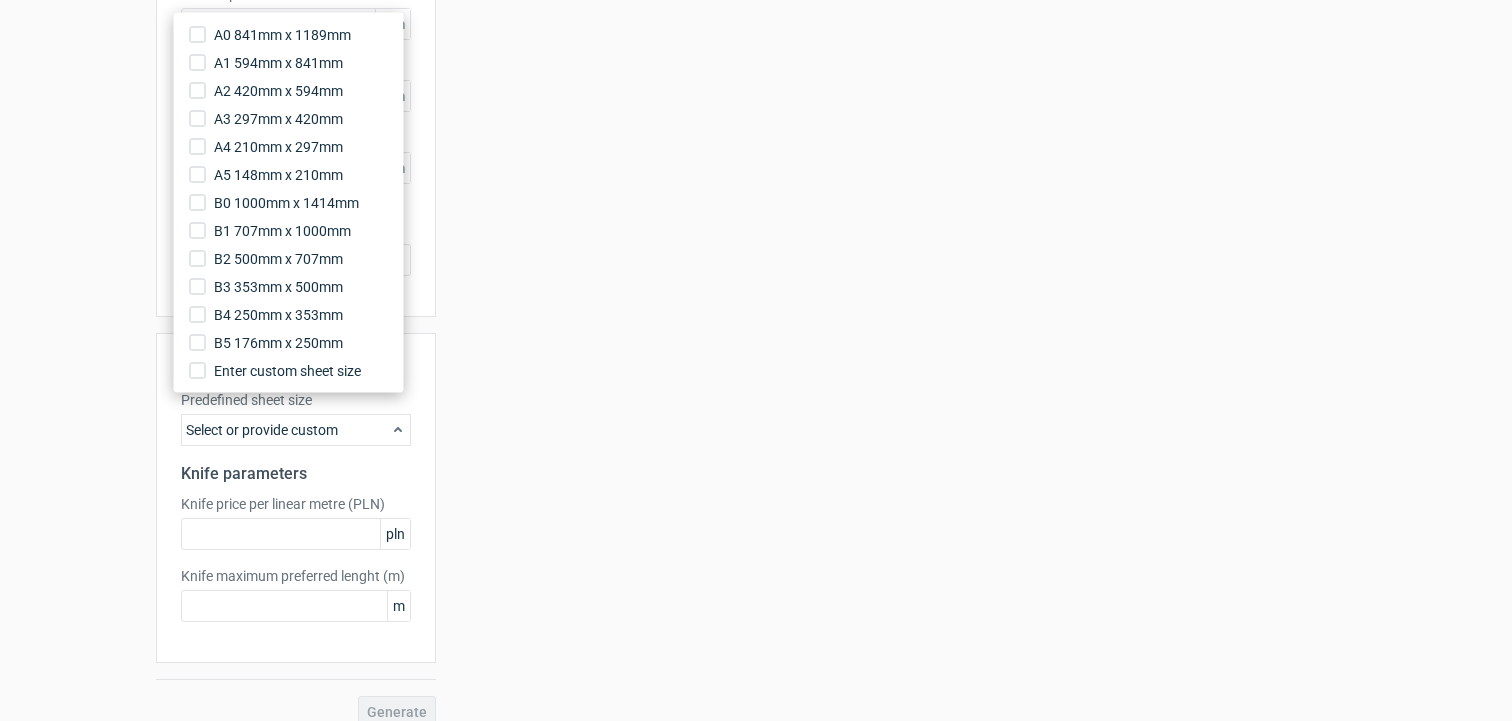 scroll, scrollTop: 506, scrollLeft: 0, axis: vertical 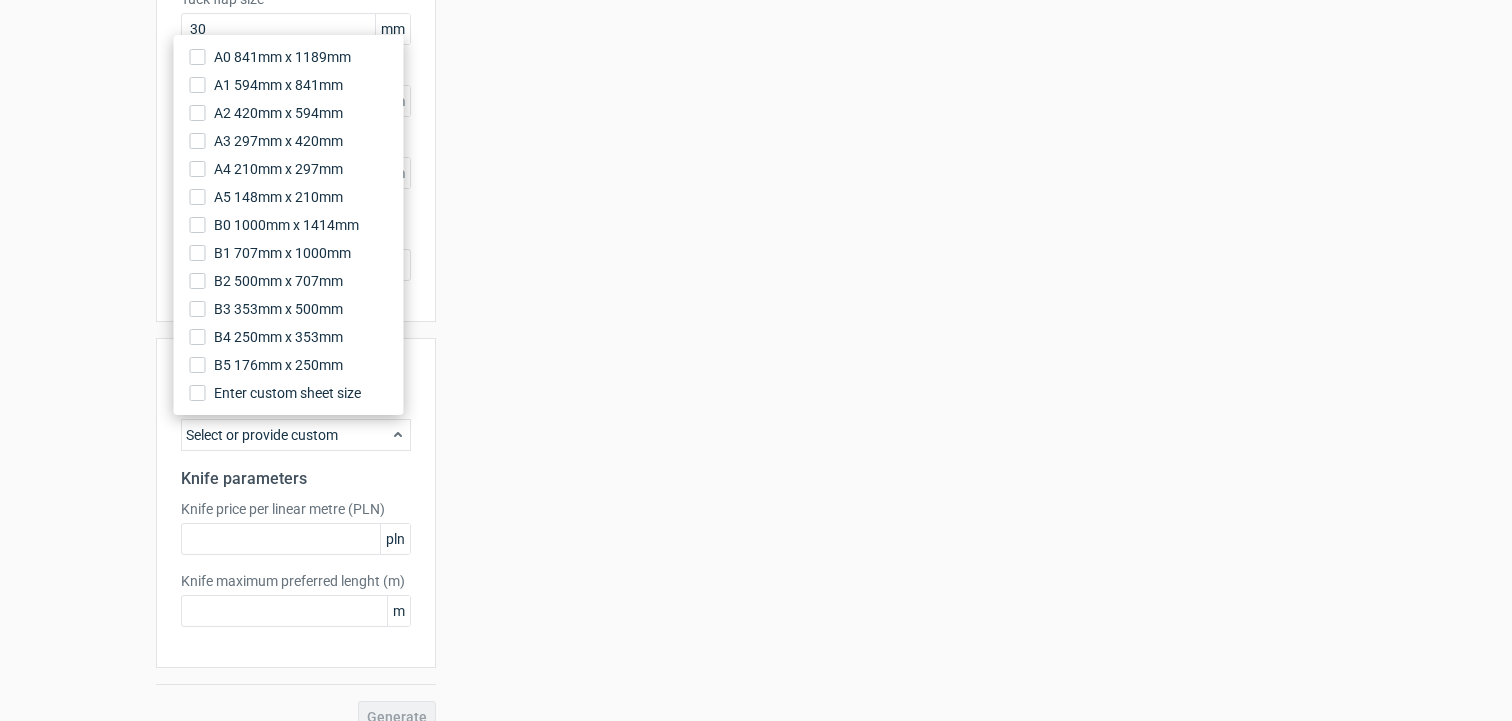 click on "Select or provide custom" at bounding box center (296, 435) 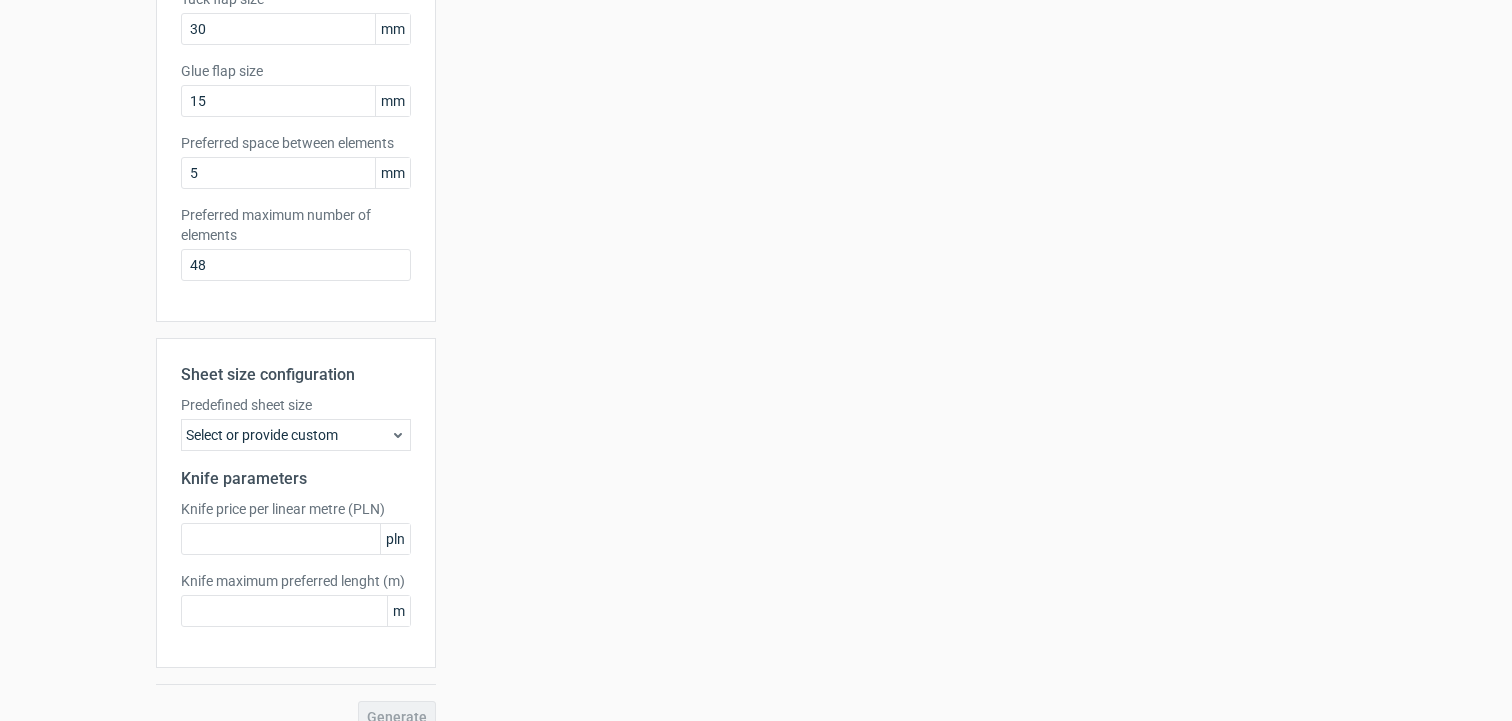 scroll, scrollTop: 0, scrollLeft: 0, axis: both 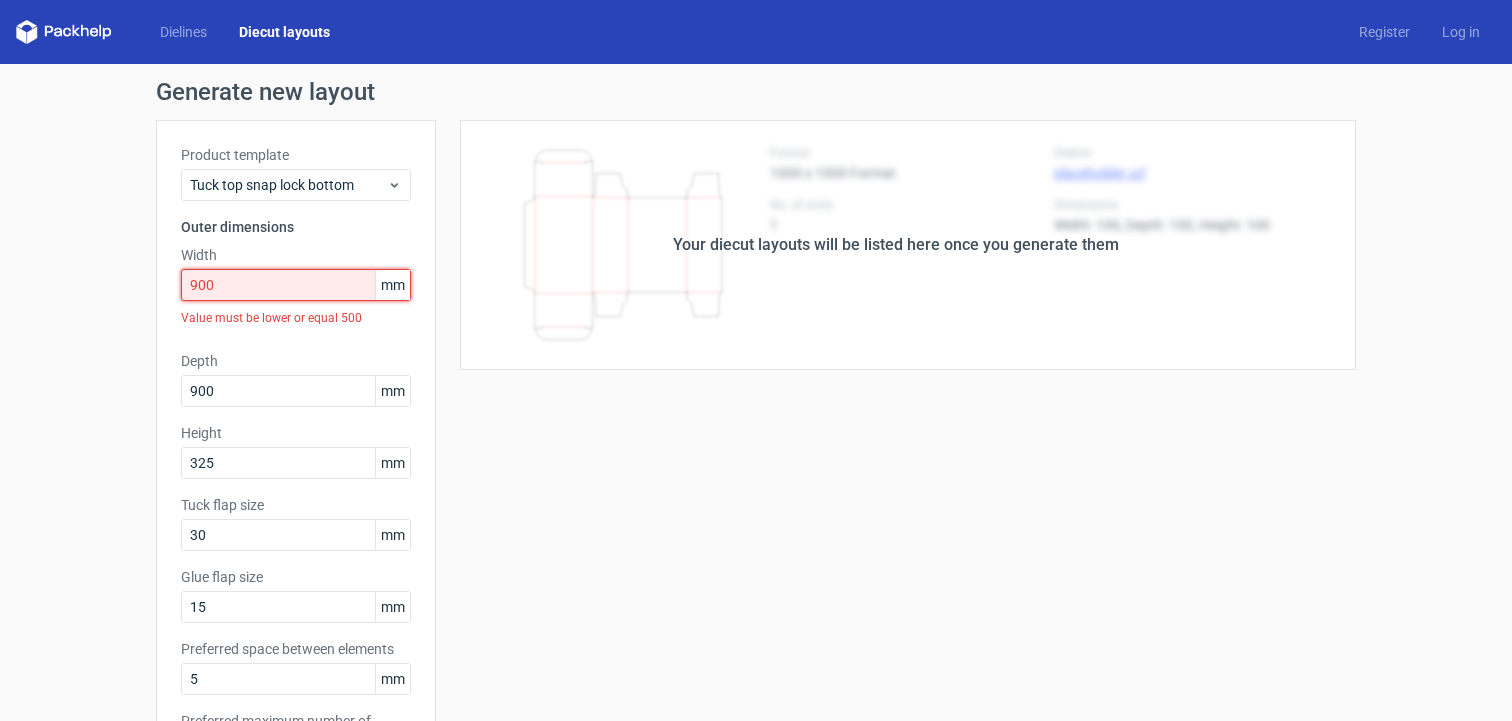 click on "900" at bounding box center (296, 285) 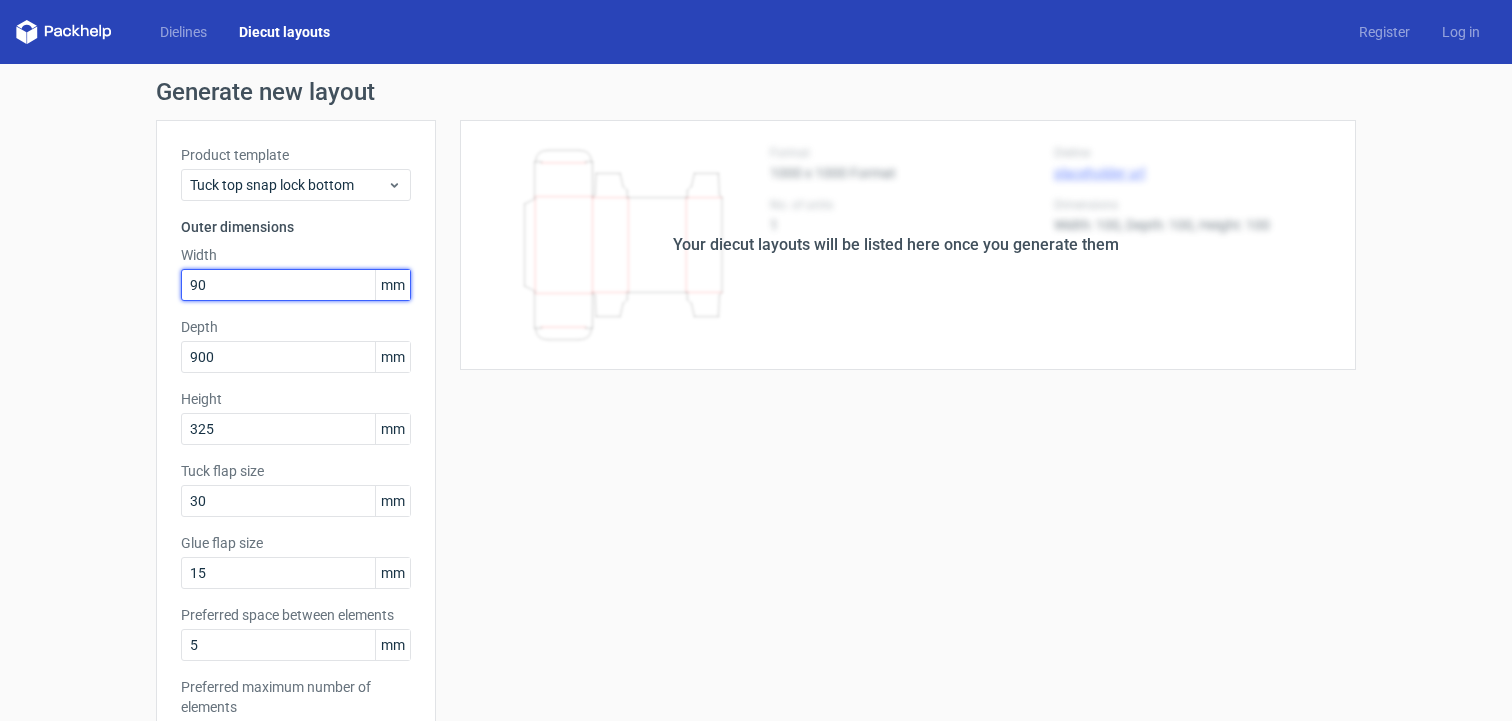 type on "90" 